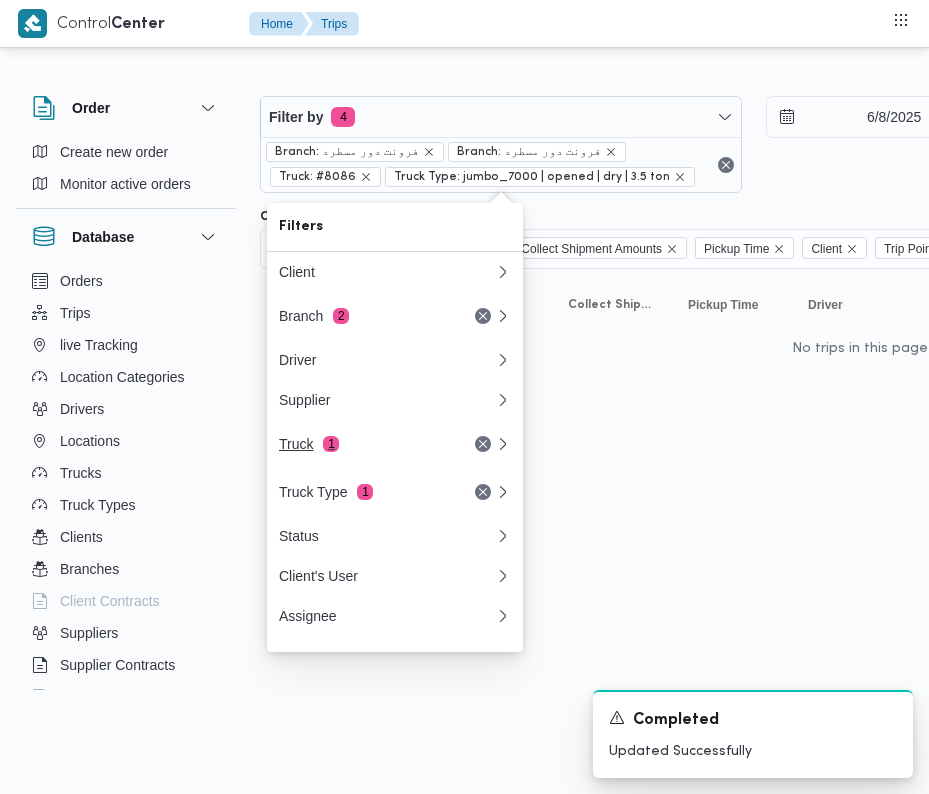 scroll, scrollTop: 0, scrollLeft: 0, axis: both 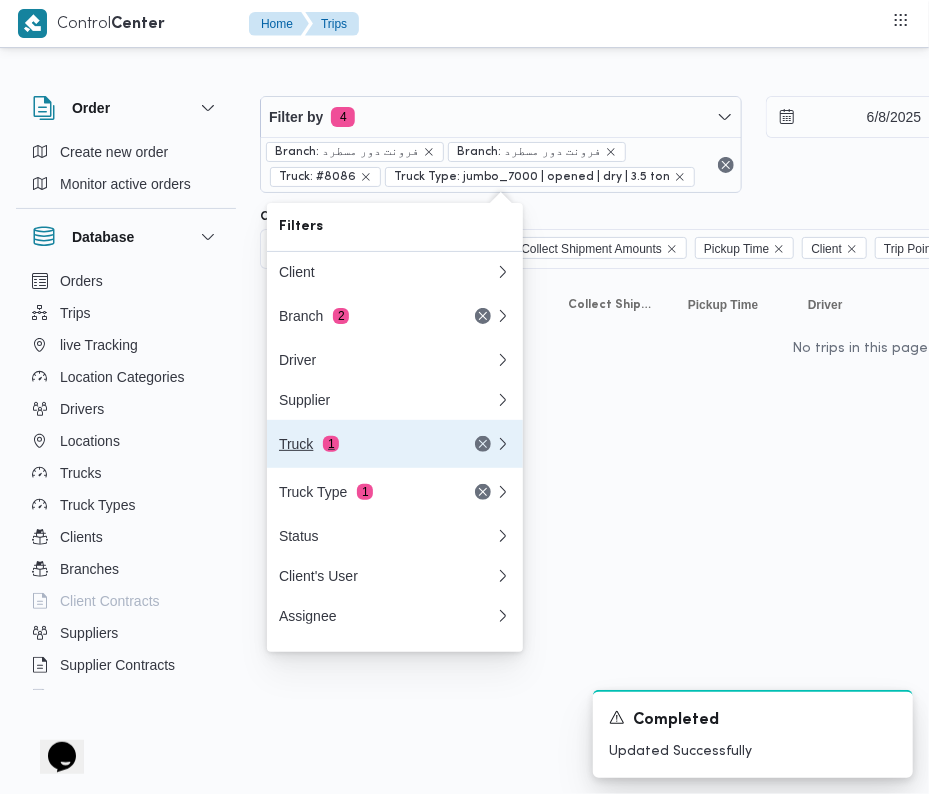 click on "Truck 1" at bounding box center [363, 444] 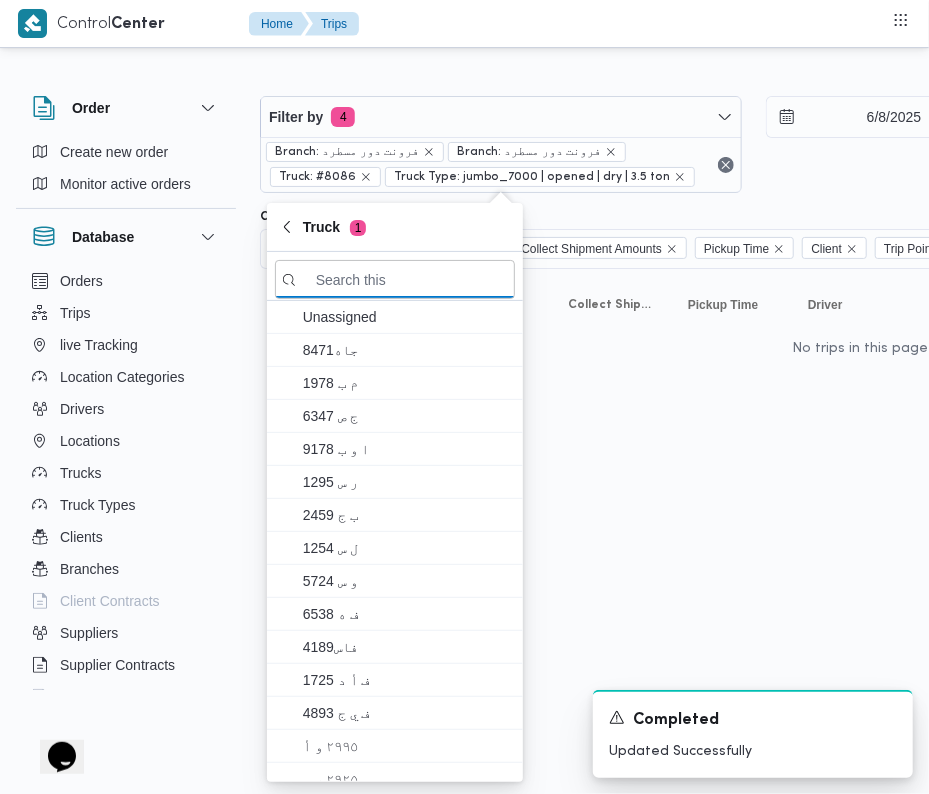 paste on "[NUMBER]" 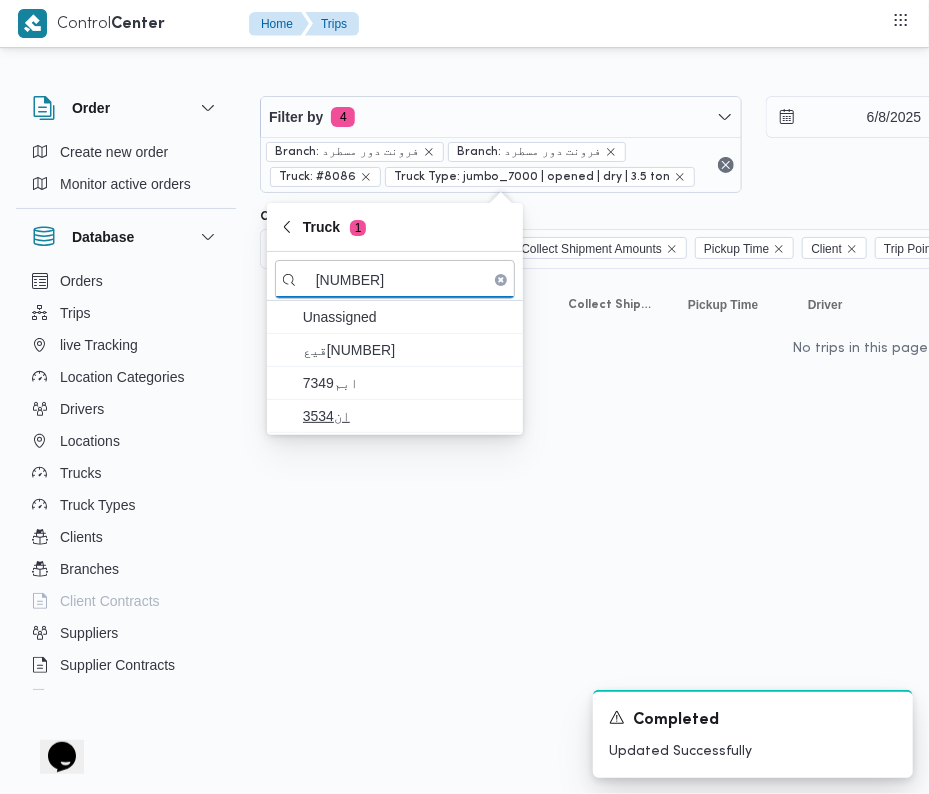 type on "[NUMBER]" 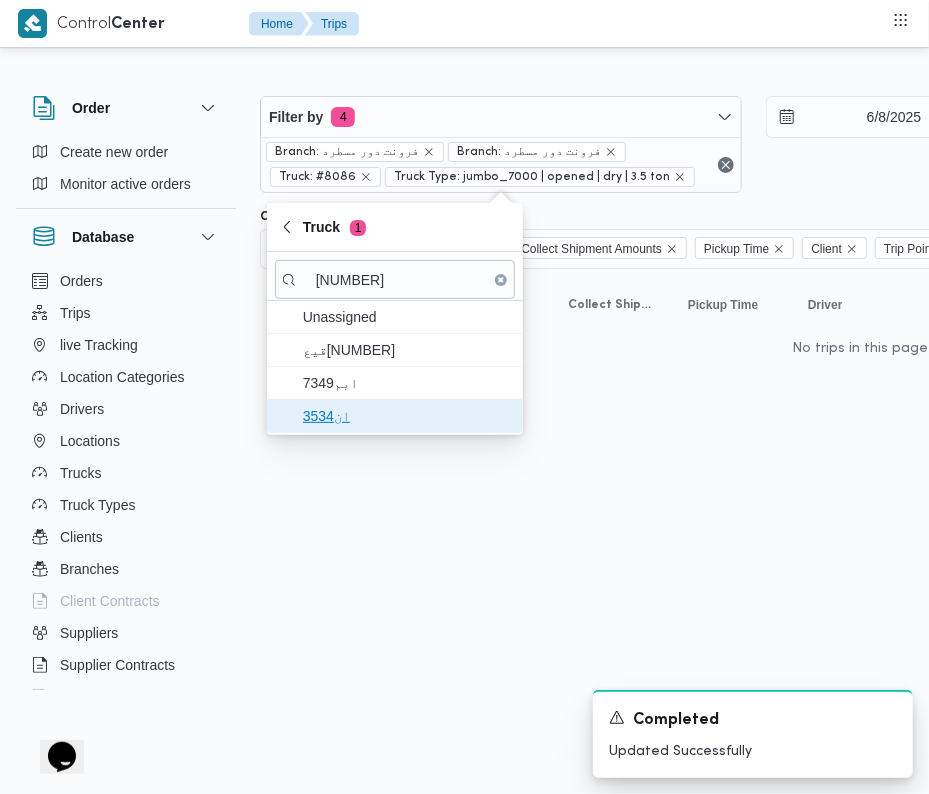 click on "ان3534" at bounding box center [395, 416] 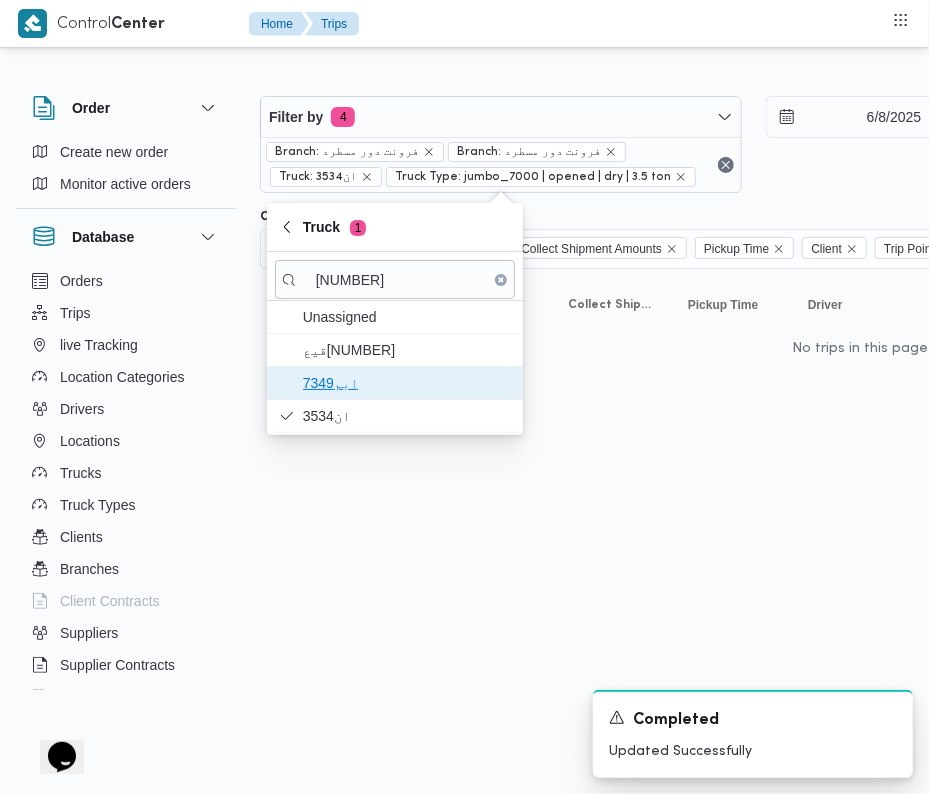 click on "ابم7349" at bounding box center [407, 383] 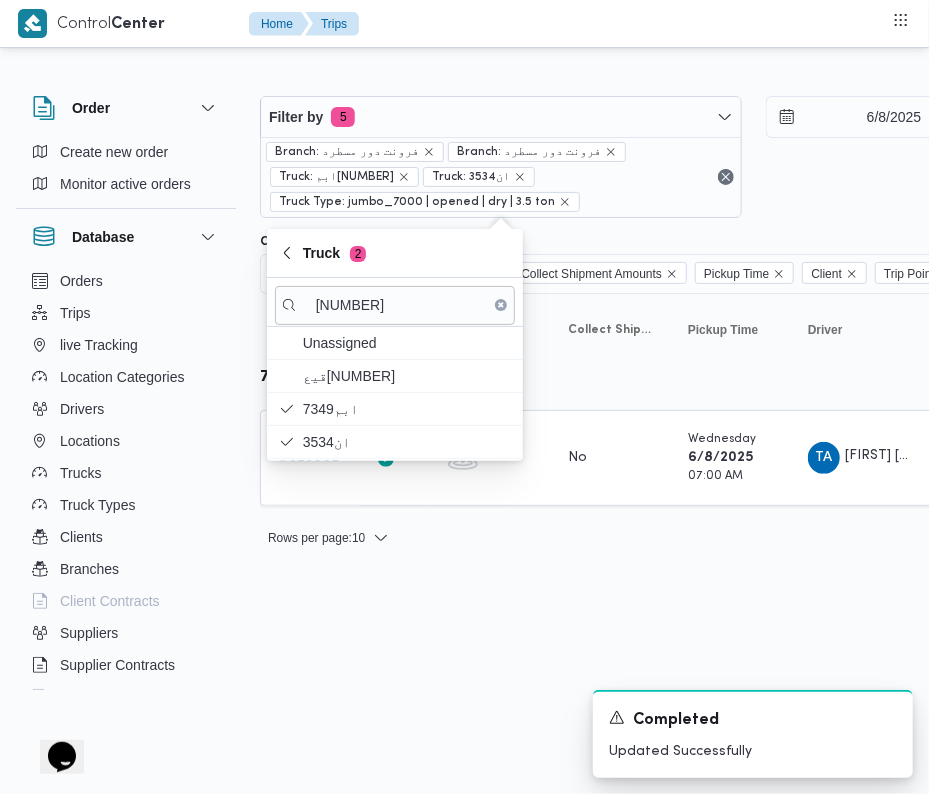 click on "Control  Center Home Trips Order Create new order Monitor active orders Database Orders Trips live Tracking Location Categories Drivers Locations Trucks Truck Types Clients Branches Client Contracts Suppliers Supplier Contracts Devices Users Projects SP Projects Admins organization assignees Tags Filter by 5 Branch: فرونت دور مسطرد Branch: فرونت دور مسطرد  Truck: ابم[NUMBER] Truck: ان[NUMBER] Truck Type: jumbo_7000 | opened | dry | 3.5 ton 6/8/[YEAR] → 6/8/[YEAR] Group By Truck Columns Trip ID App Geofencing Collect Shipment Amounts Pickup Time Client Trip Points Driver Supplier Truck Status Platform Sorting Trip ID Click to sort in ascending order App Click to sort in ascending order Geofencing Click to sort in ascending order Collect Shipment Amounts Pickup Time Click to sort in ascending order Client Click to sort in ascending order Trip Points Driver Click to sort in ascending order Supplier Click to sort in ascending order Truck Click to sort in ascending order Status Platform # App" at bounding box center [464, 397] 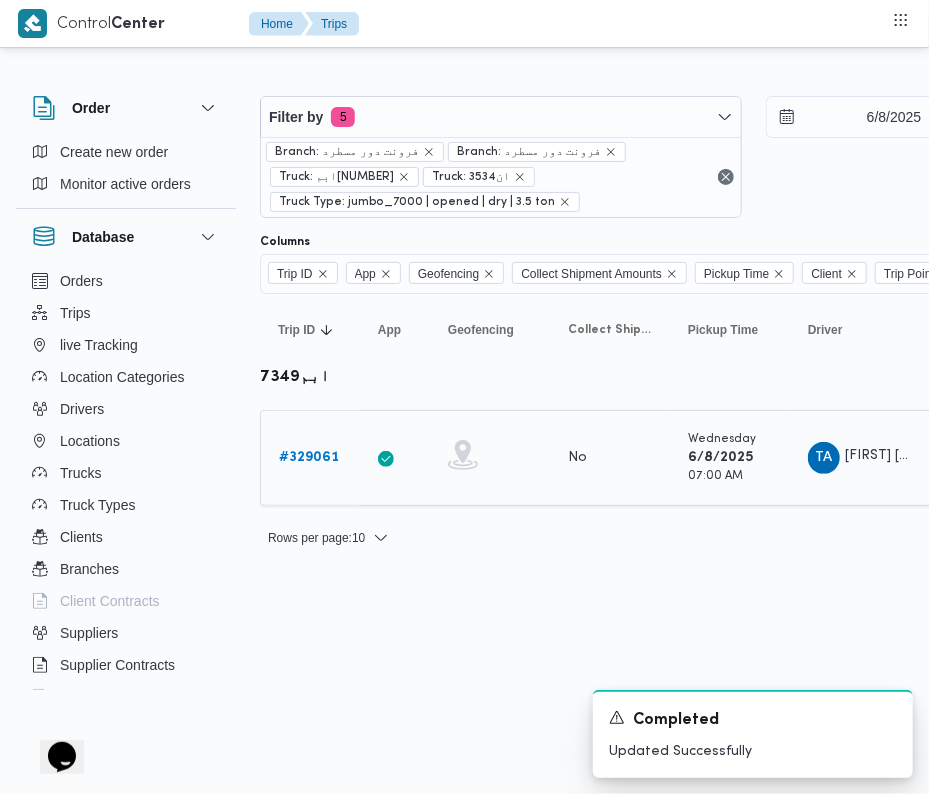 click on "# [NUMBER]" at bounding box center [309, 457] 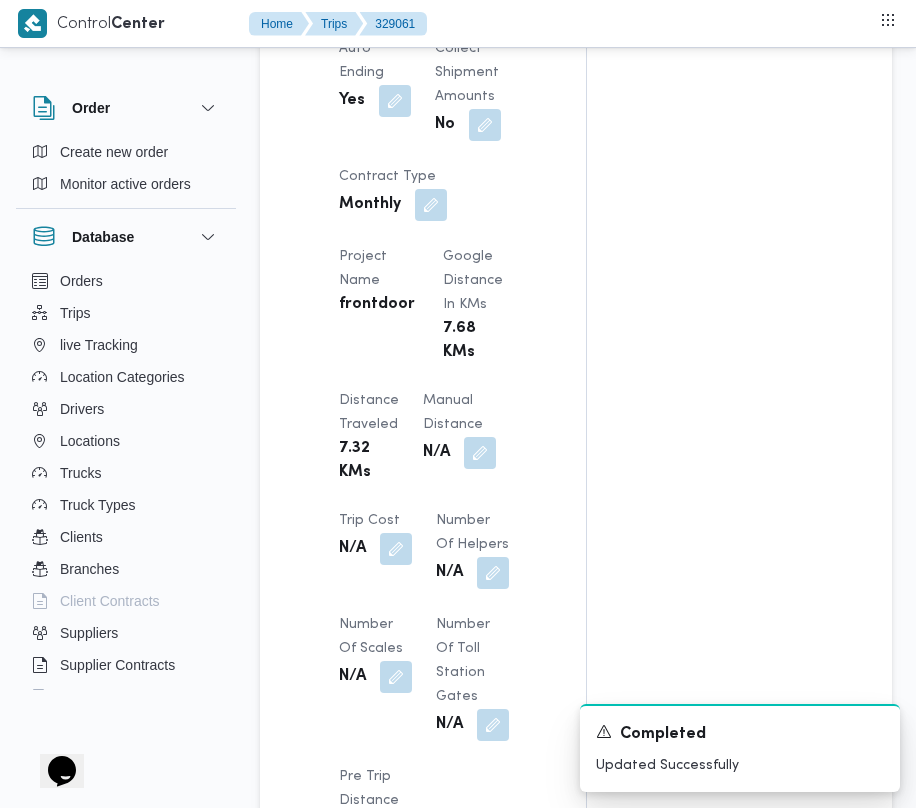 scroll, scrollTop: 2533, scrollLeft: 0, axis: vertical 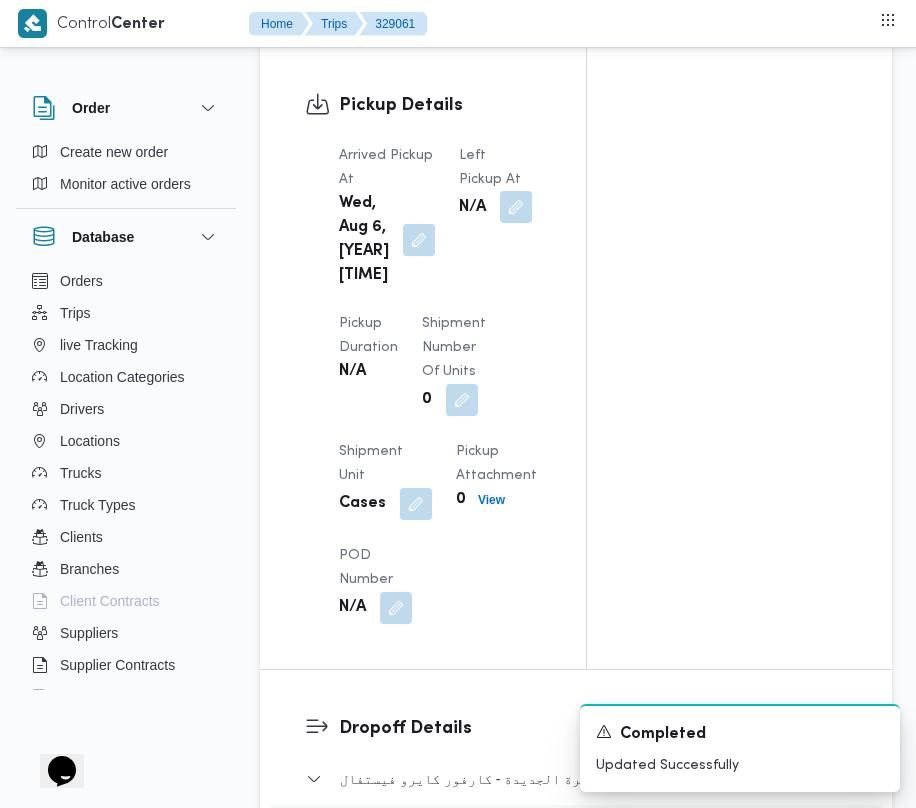 click at bounding box center [516, 207] 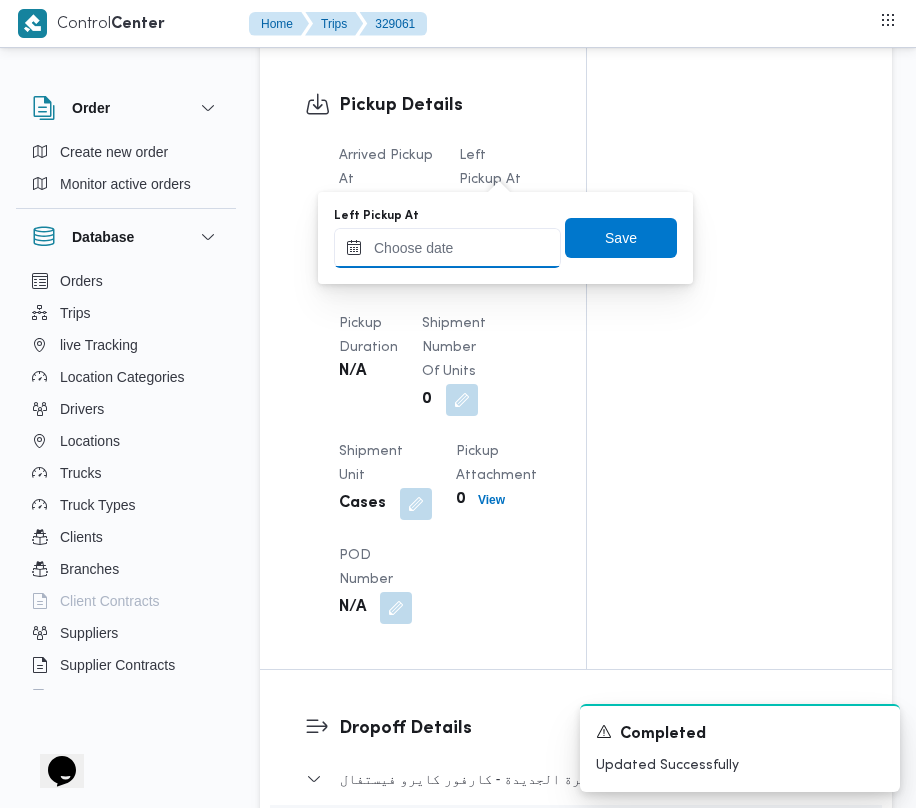 click on "Left Pickup At" at bounding box center (447, 248) 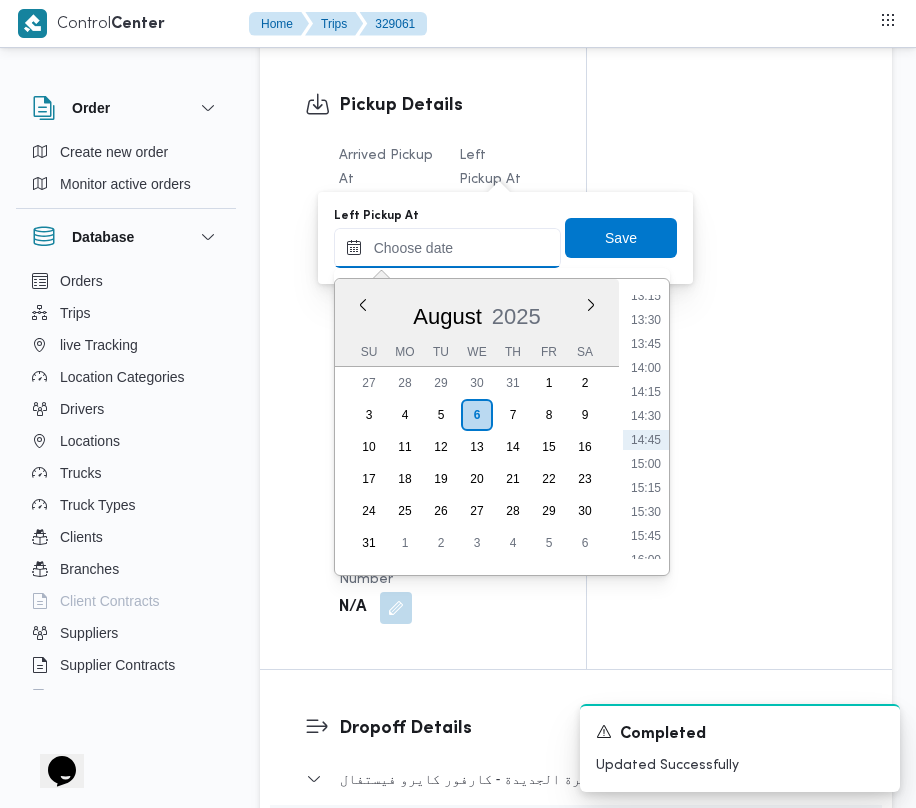 paste on "6/8/[YEAR] [TIME]" 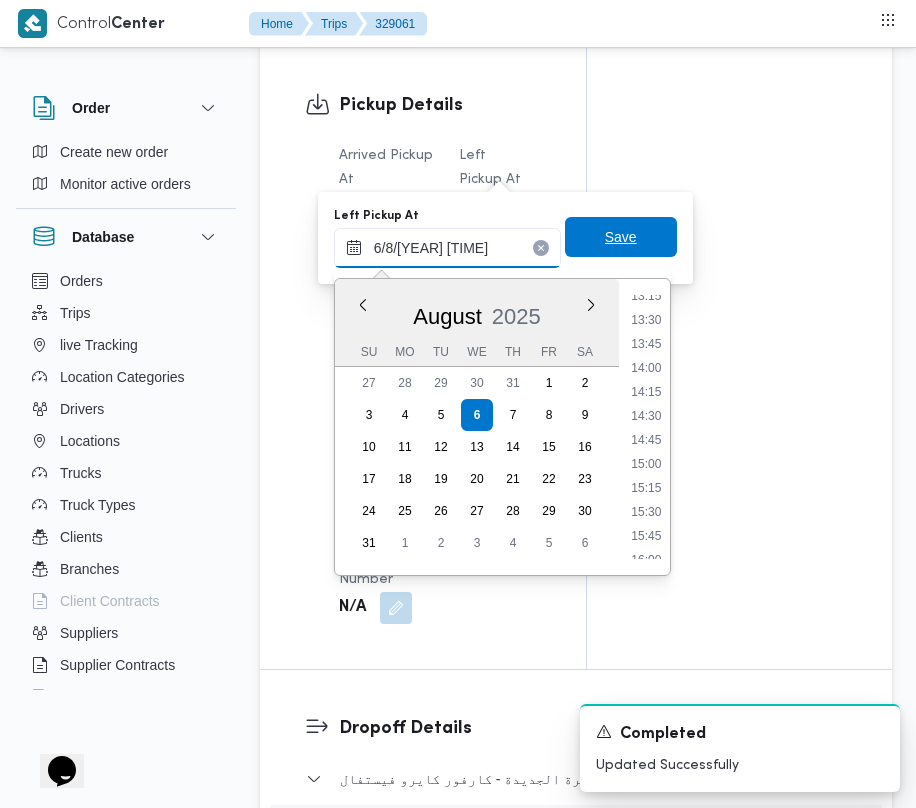 scroll, scrollTop: 864, scrollLeft: 0, axis: vertical 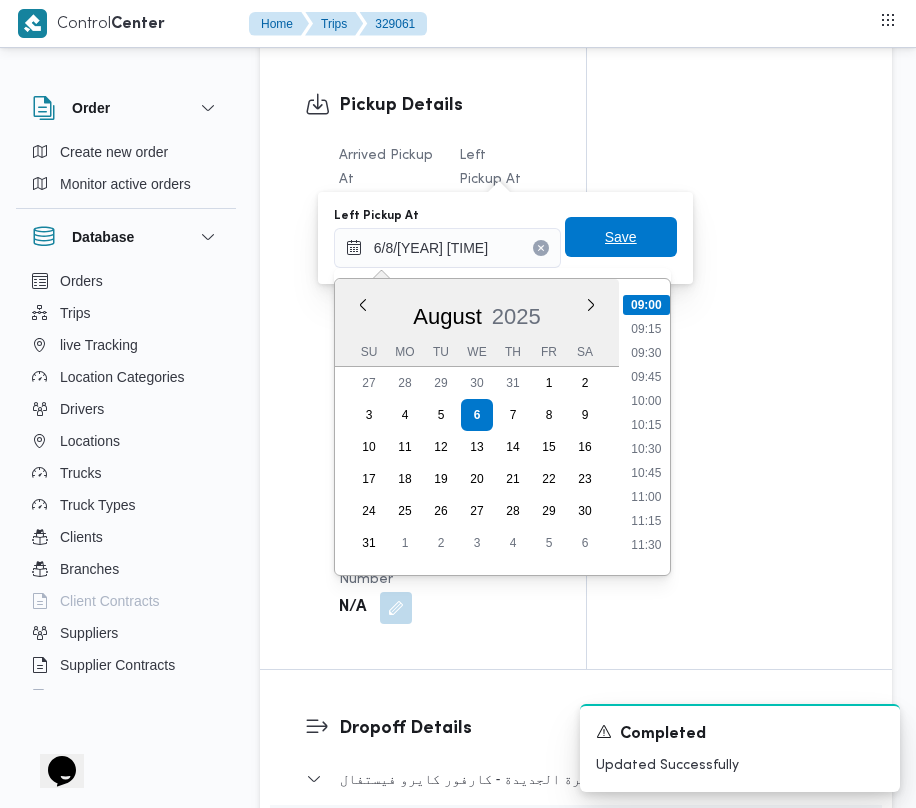 type on "[DATE] [TIME]" 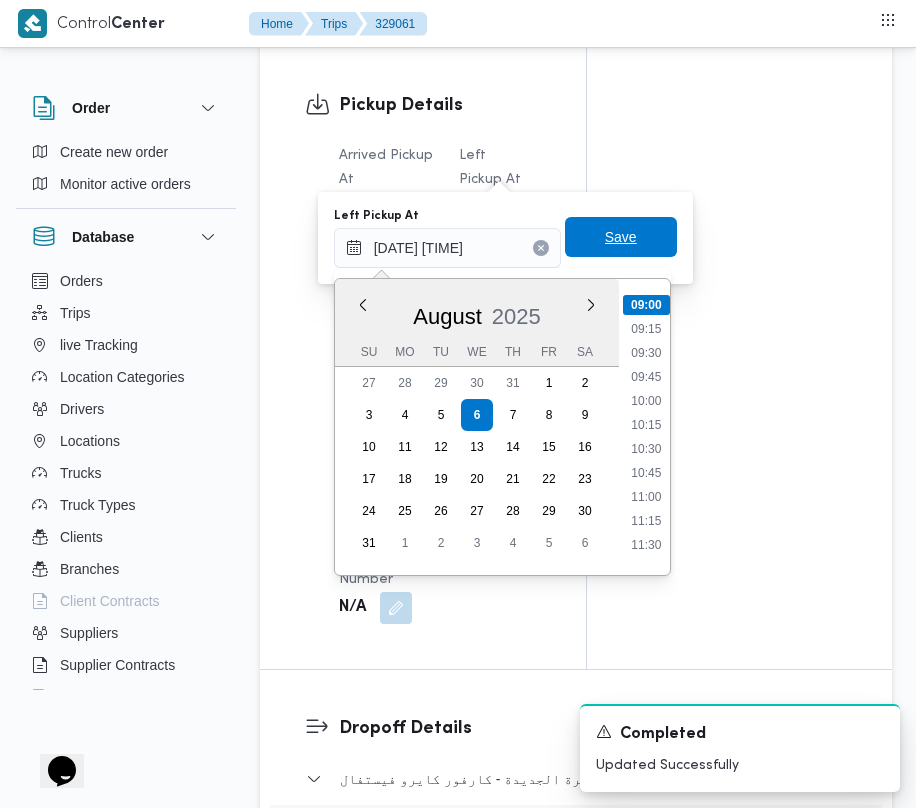 click on "Save" at bounding box center (621, 237) 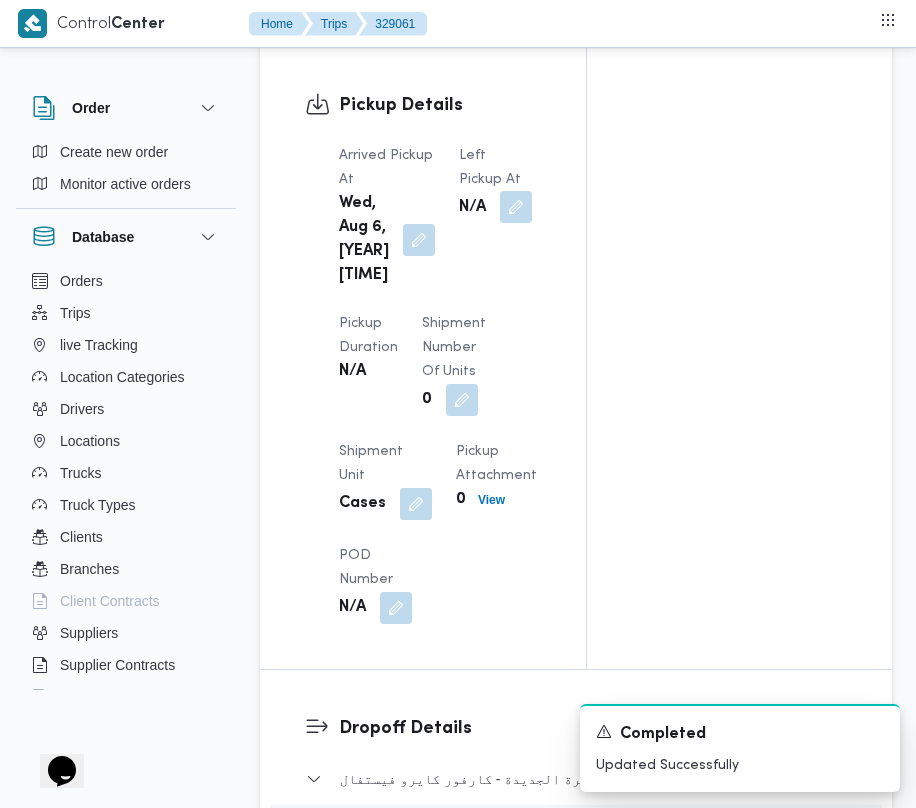 click at bounding box center [516, 207] 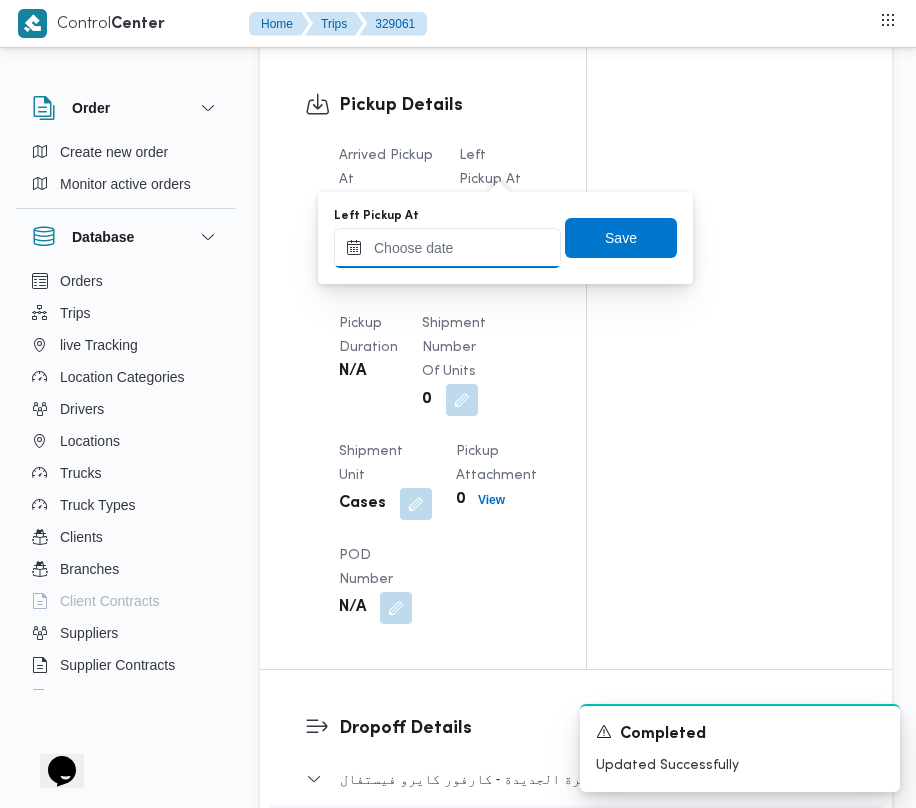 click on "Left Pickup At" at bounding box center (447, 248) 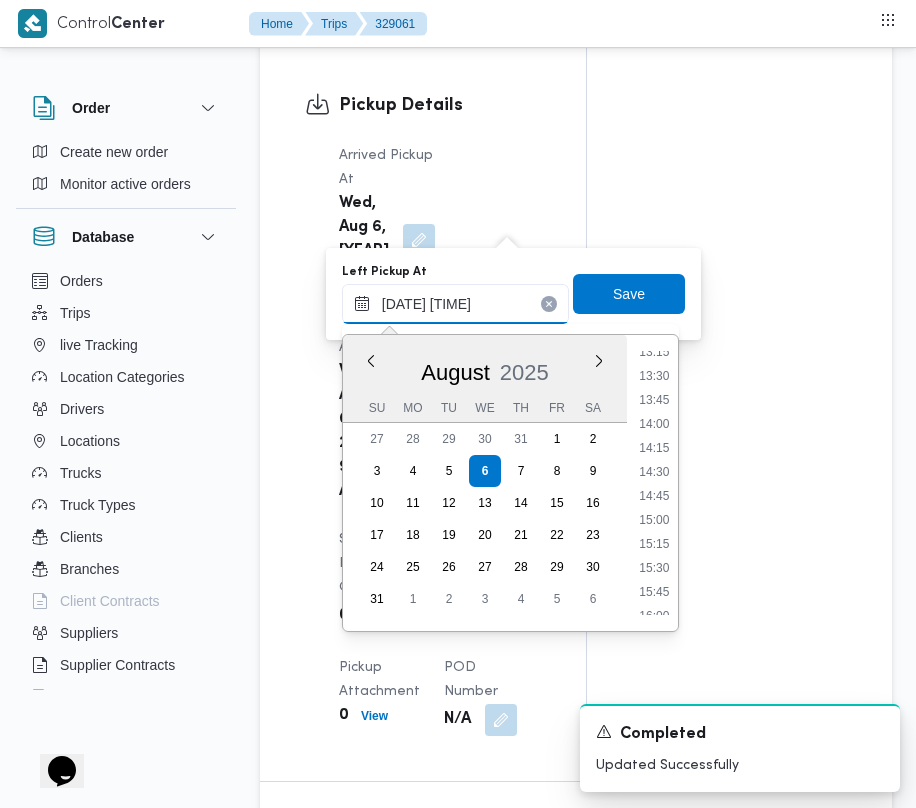 scroll, scrollTop: 864, scrollLeft: 0, axis: vertical 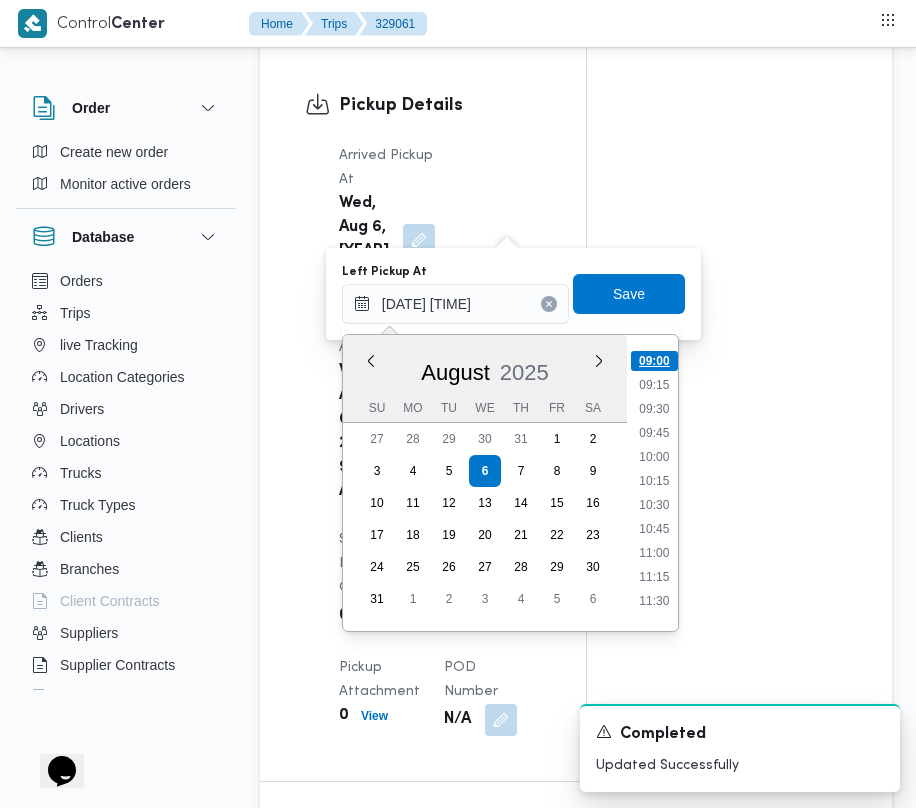 click on "09:00" at bounding box center (654, 361) 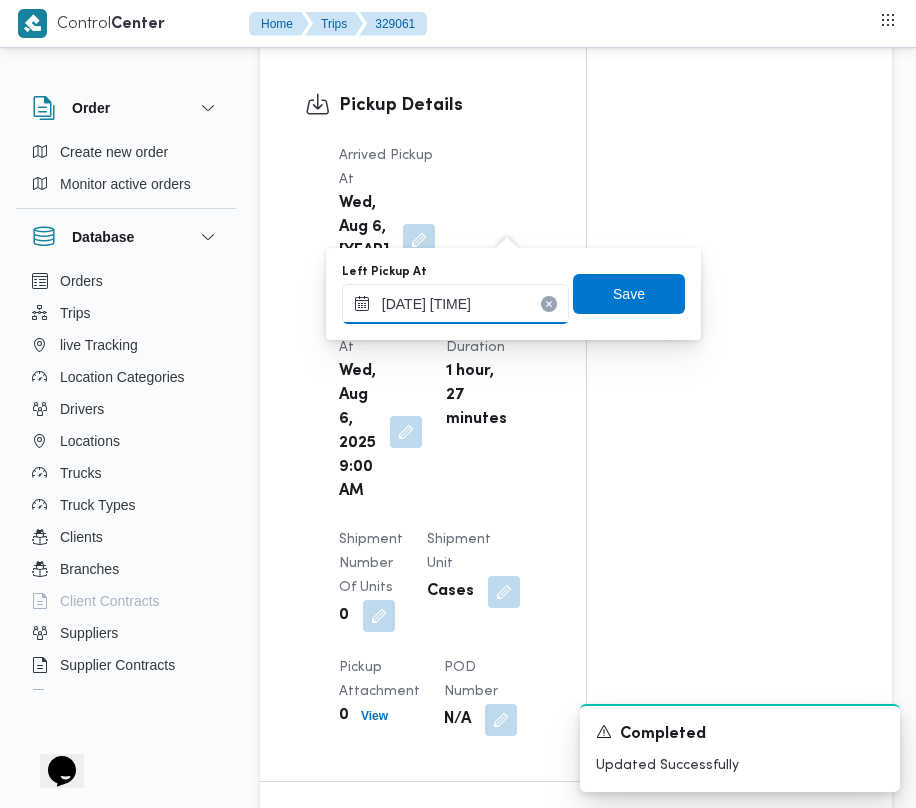 click on "[DATE] [TIME]" at bounding box center (455, 304) 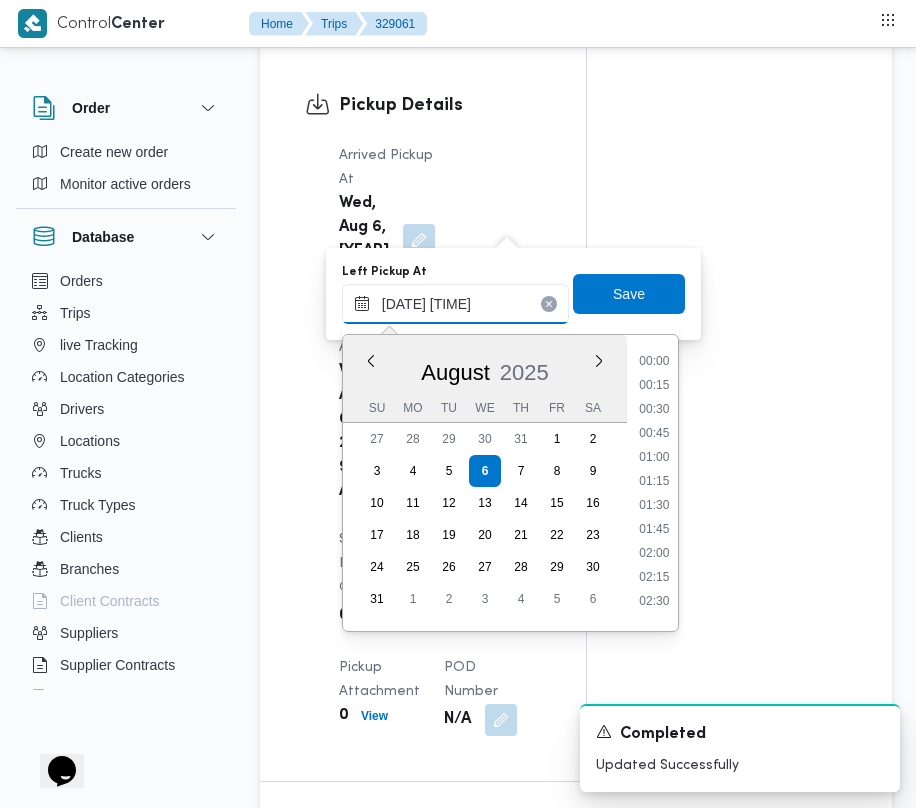 scroll, scrollTop: 729, scrollLeft: 0, axis: vertical 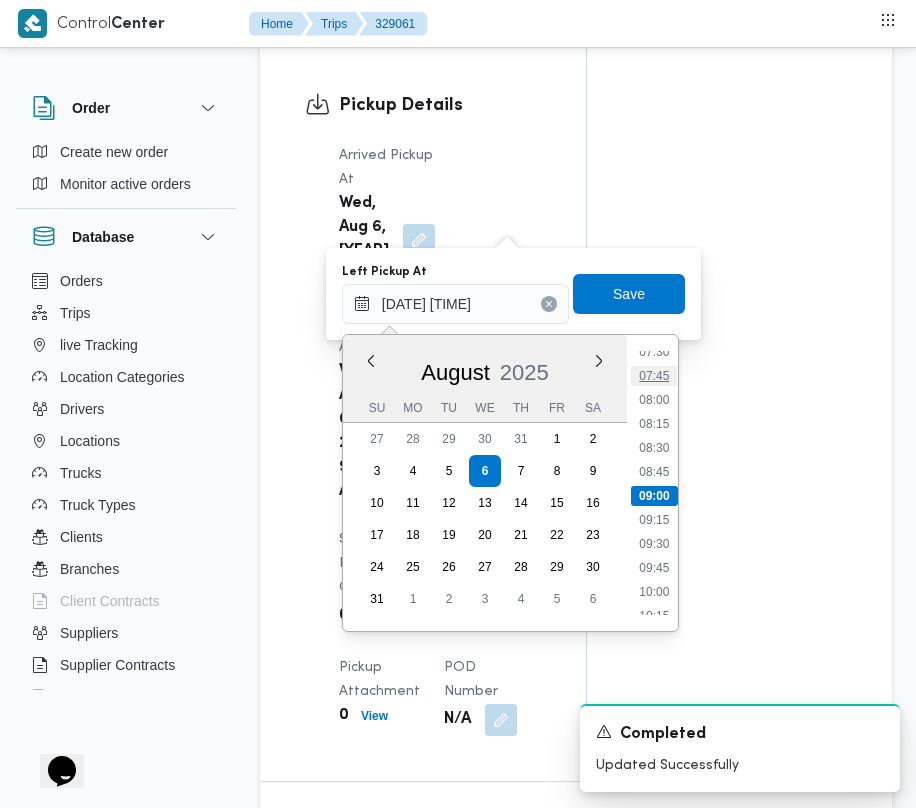 click on "07:45" at bounding box center (654, 376) 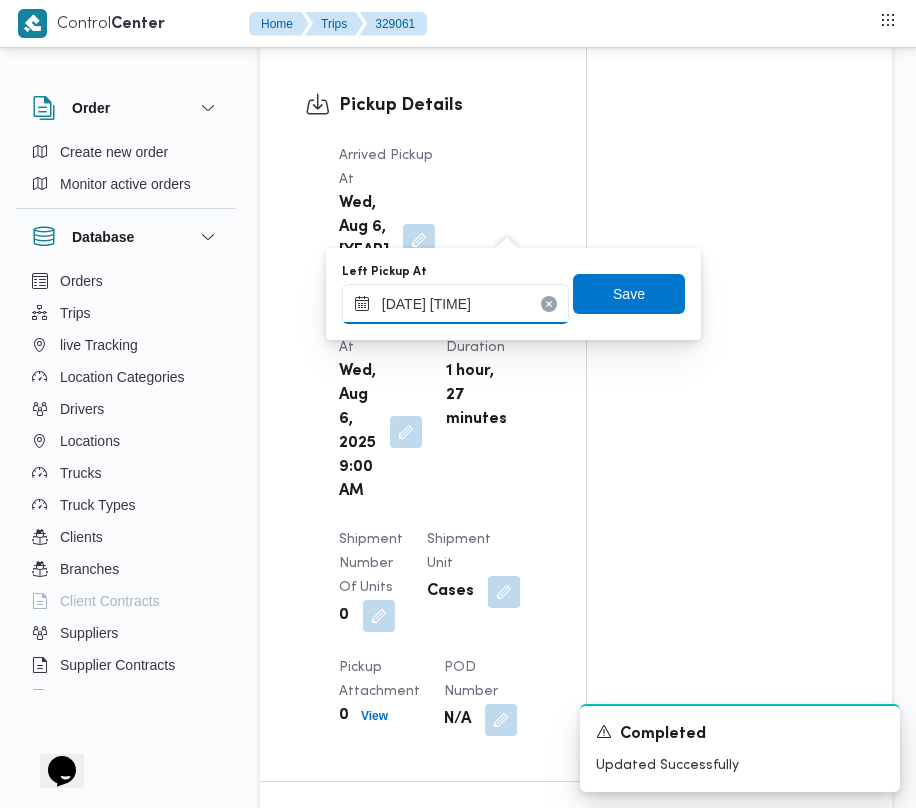 click on "[DATE] [TIME]" at bounding box center (455, 304) 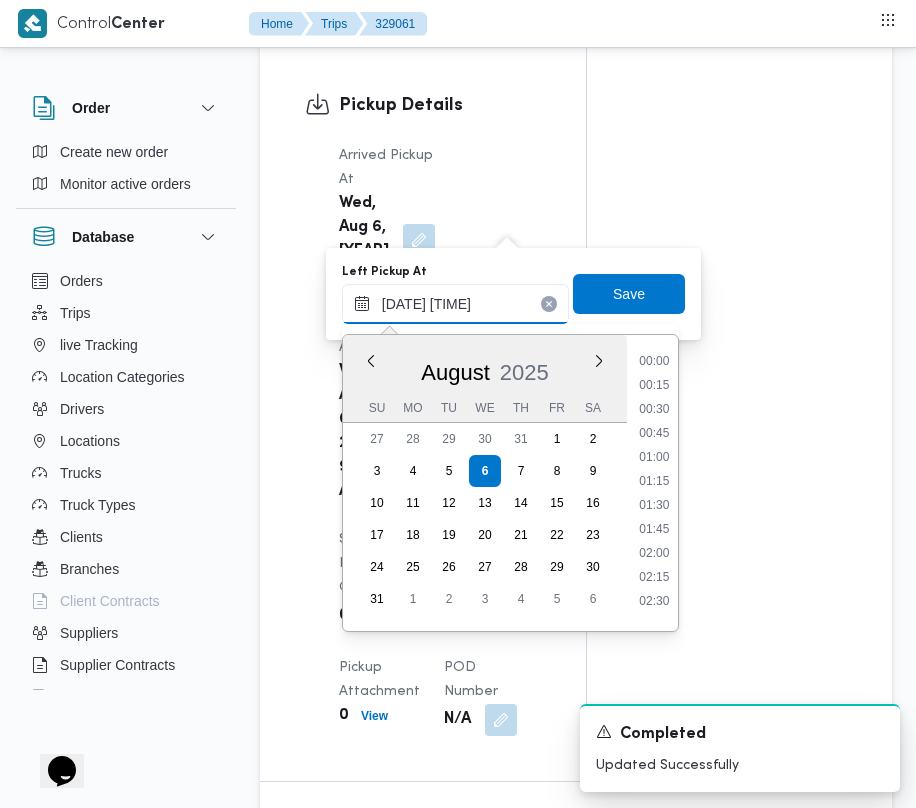 scroll, scrollTop: 729, scrollLeft: 0, axis: vertical 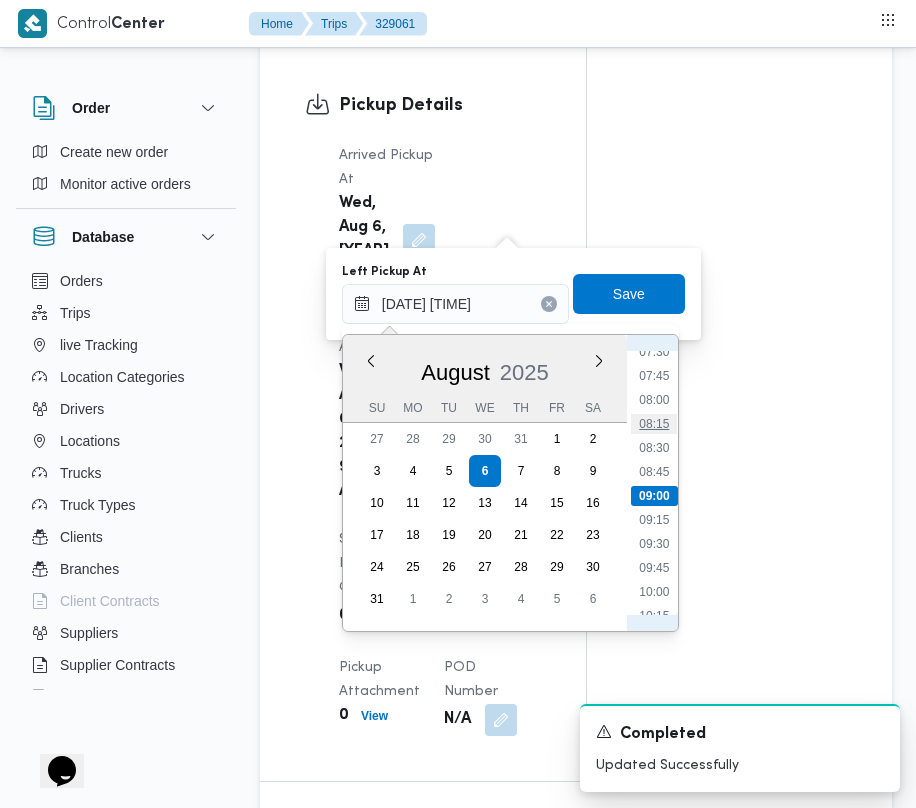 click on "08:15" at bounding box center [654, 424] 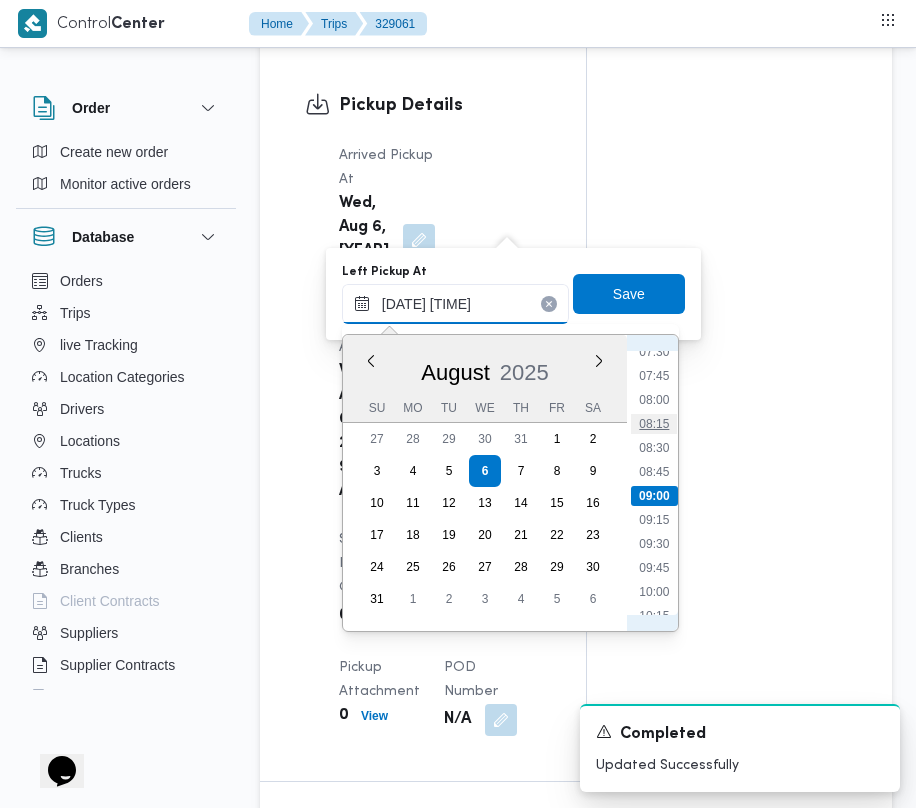 type on "[DATE] [TIME]" 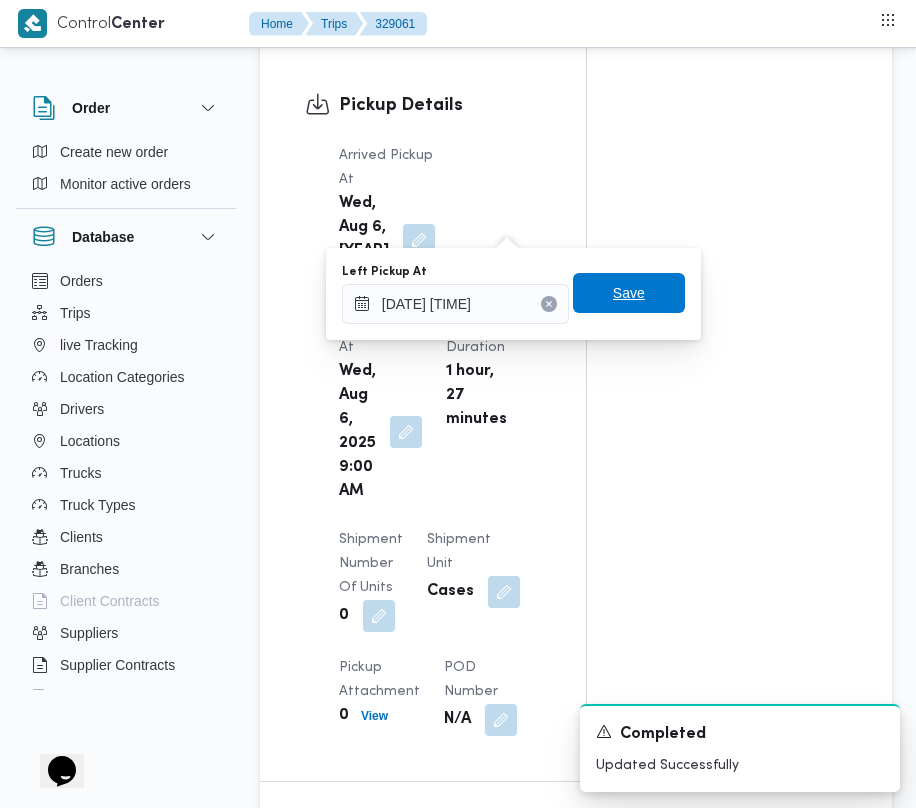 click on "Save" at bounding box center [629, 293] 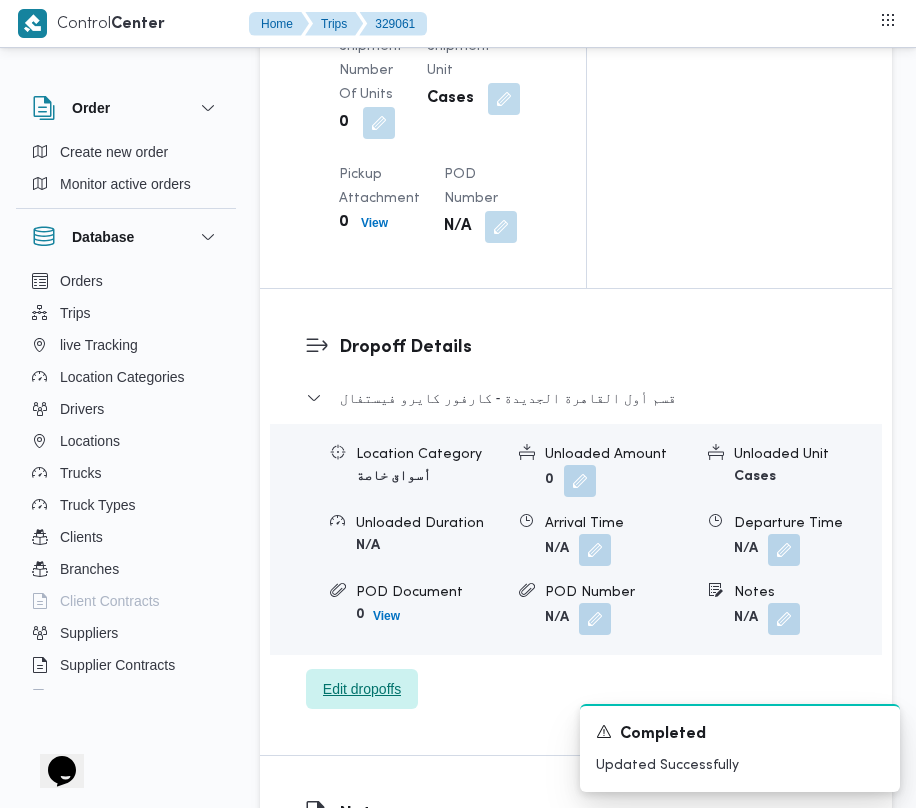 click on "Edit dropoffs" at bounding box center (362, 689) 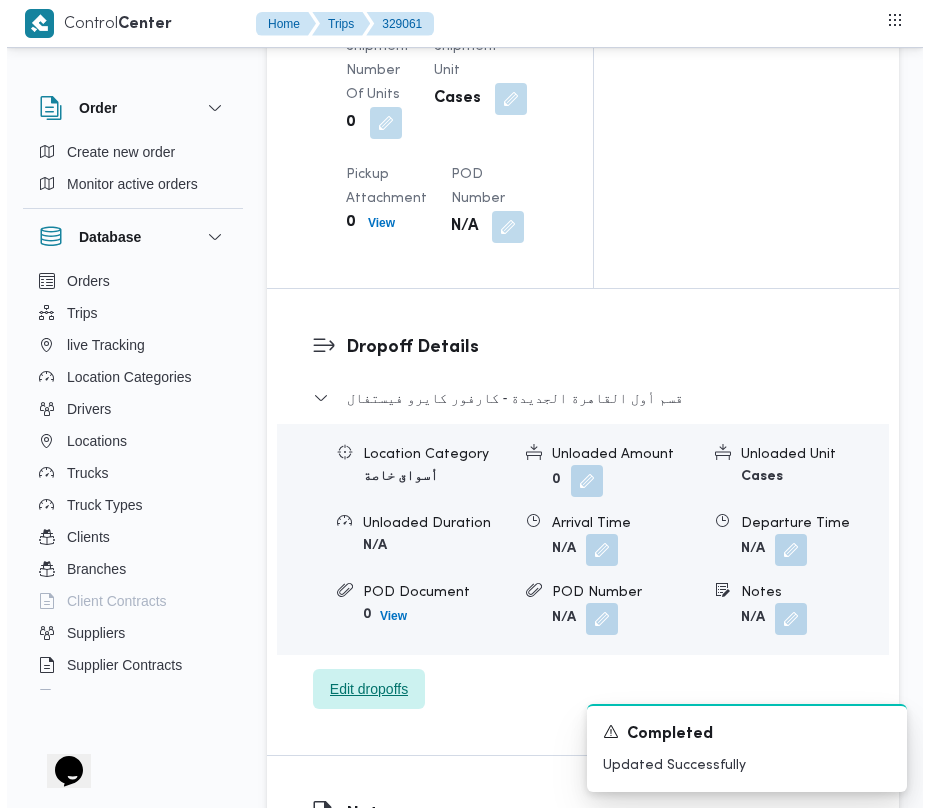 scroll, scrollTop: 2826, scrollLeft: 0, axis: vertical 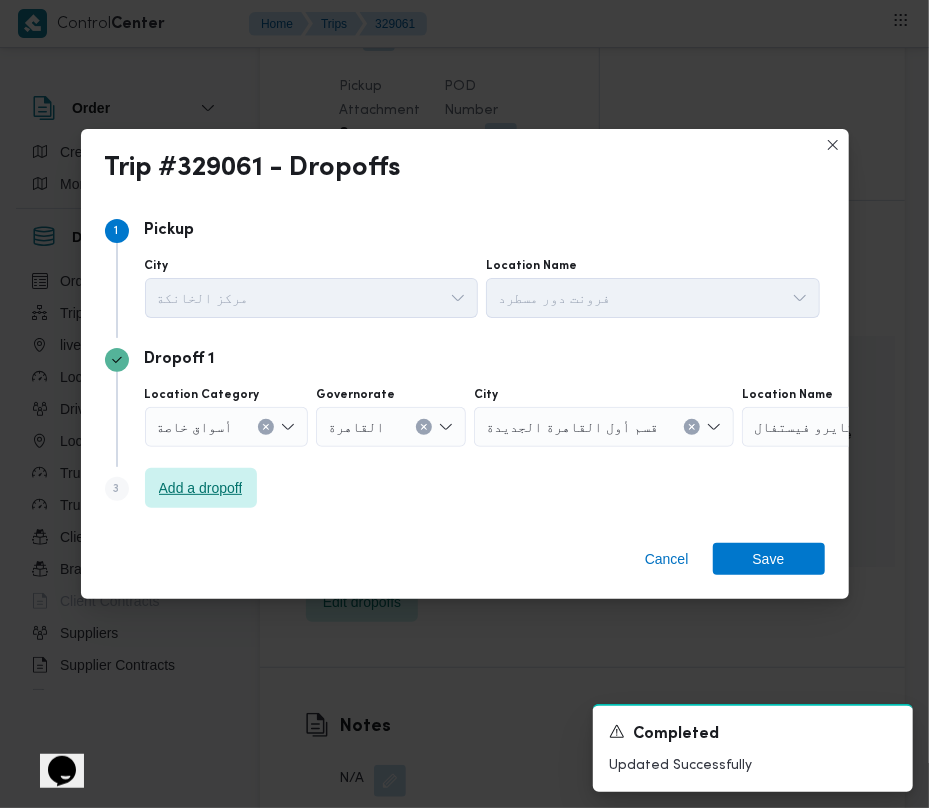 click on "Add a dropoff" at bounding box center [201, 488] 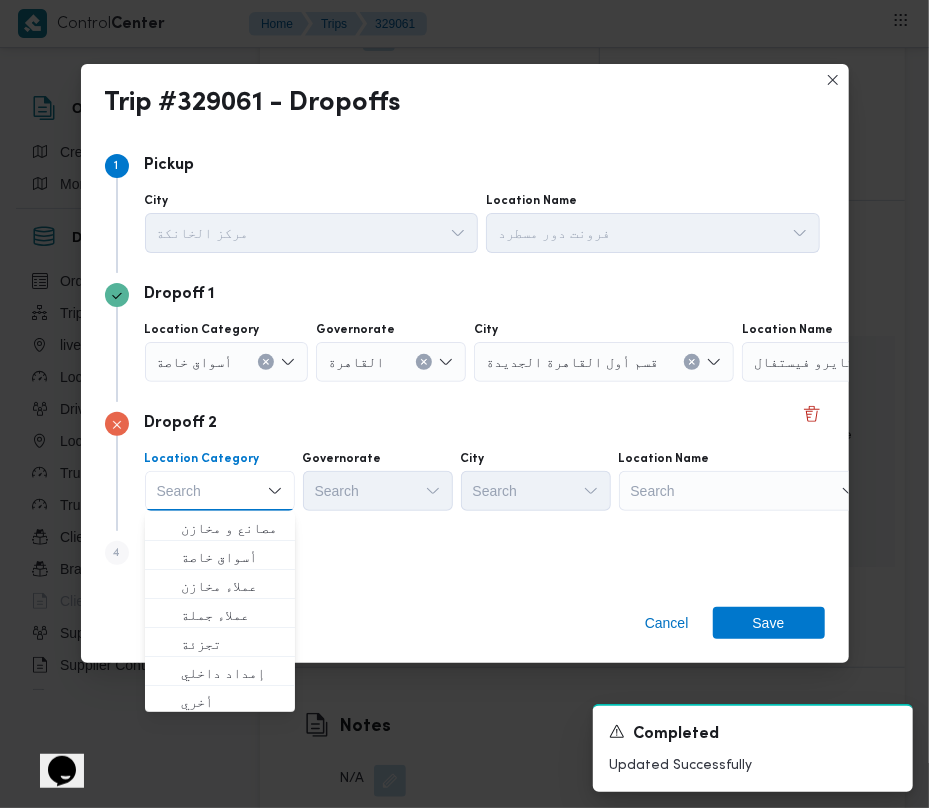 click on "Search" at bounding box center [867, 362] 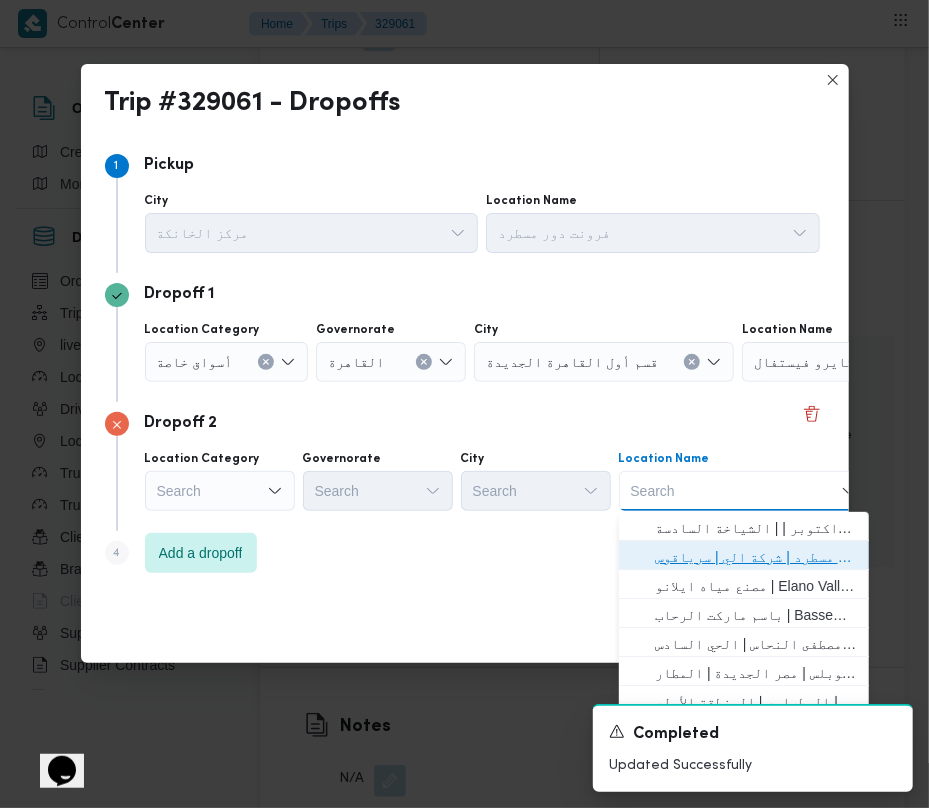 click on "فرونت دور مسطرد | شركة الي | سرياقوس" at bounding box center [756, 557] 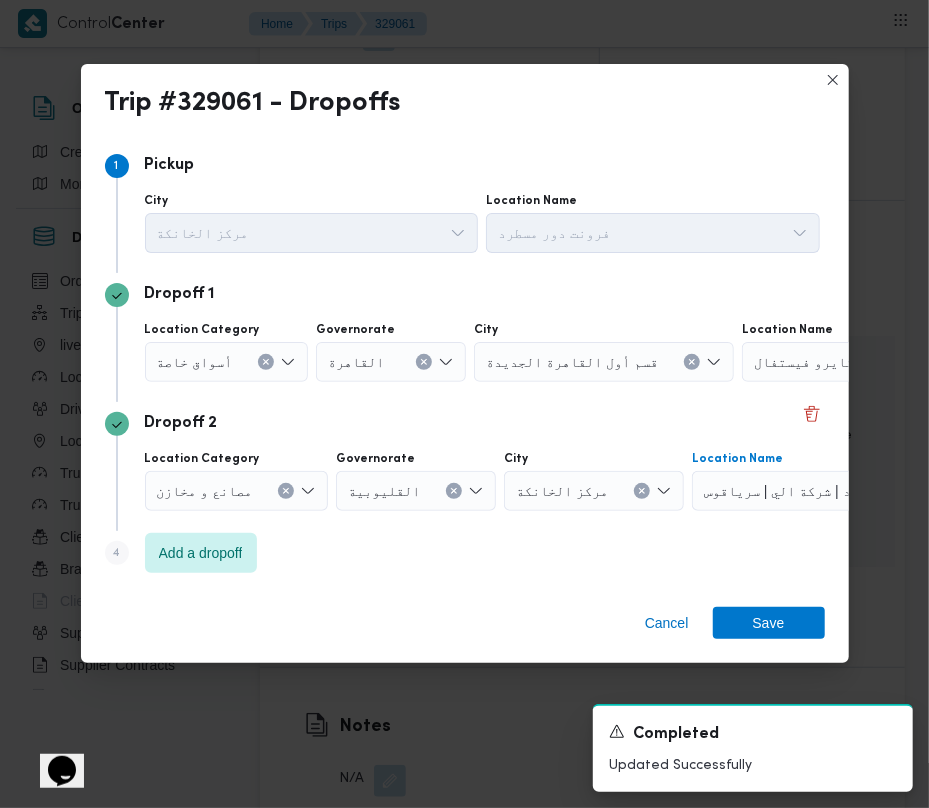 click on "أسواق خاصة" at bounding box center [195, 361] 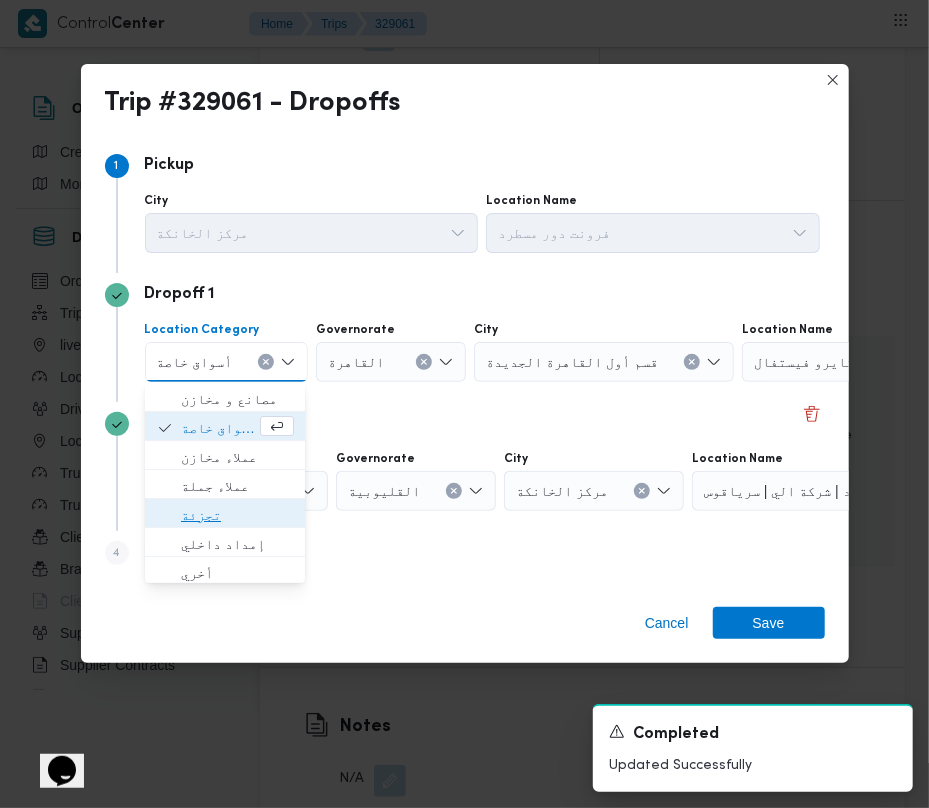 click on "تجزئة" at bounding box center [237, 515] 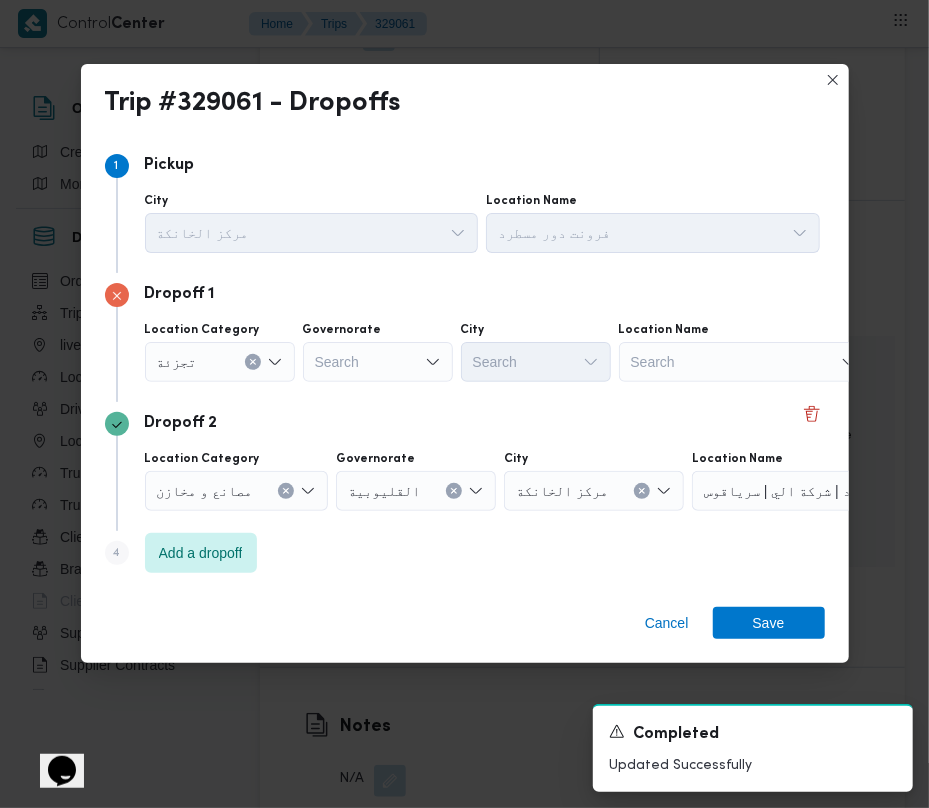 click on "Governorate" at bounding box center (378, 330) 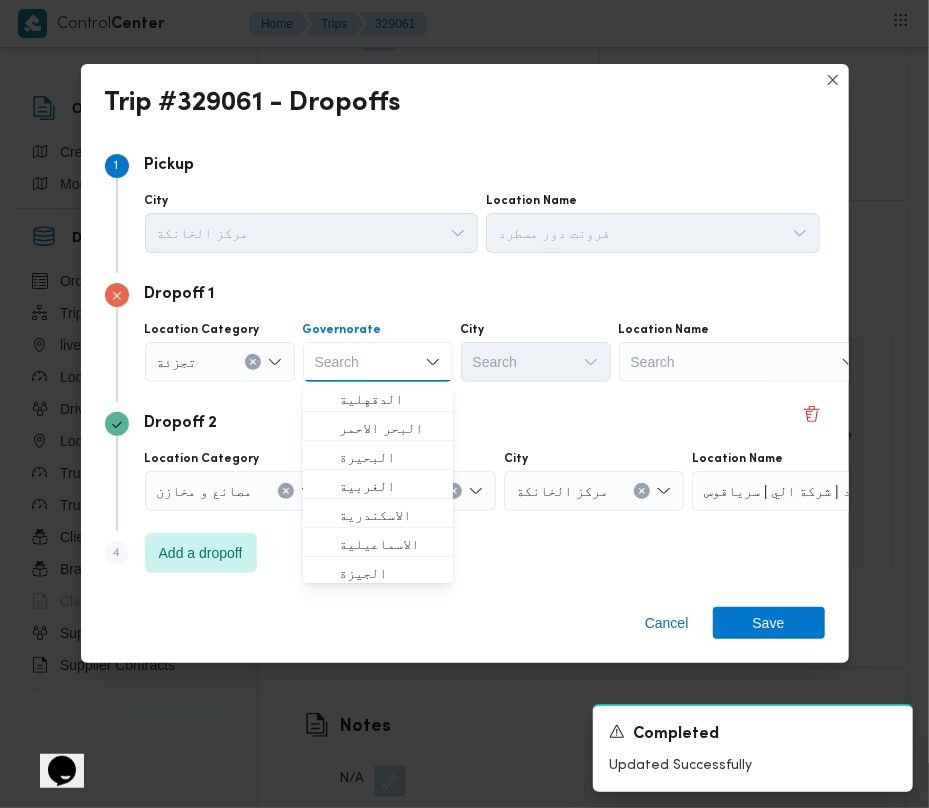 paste on "قاهرة" 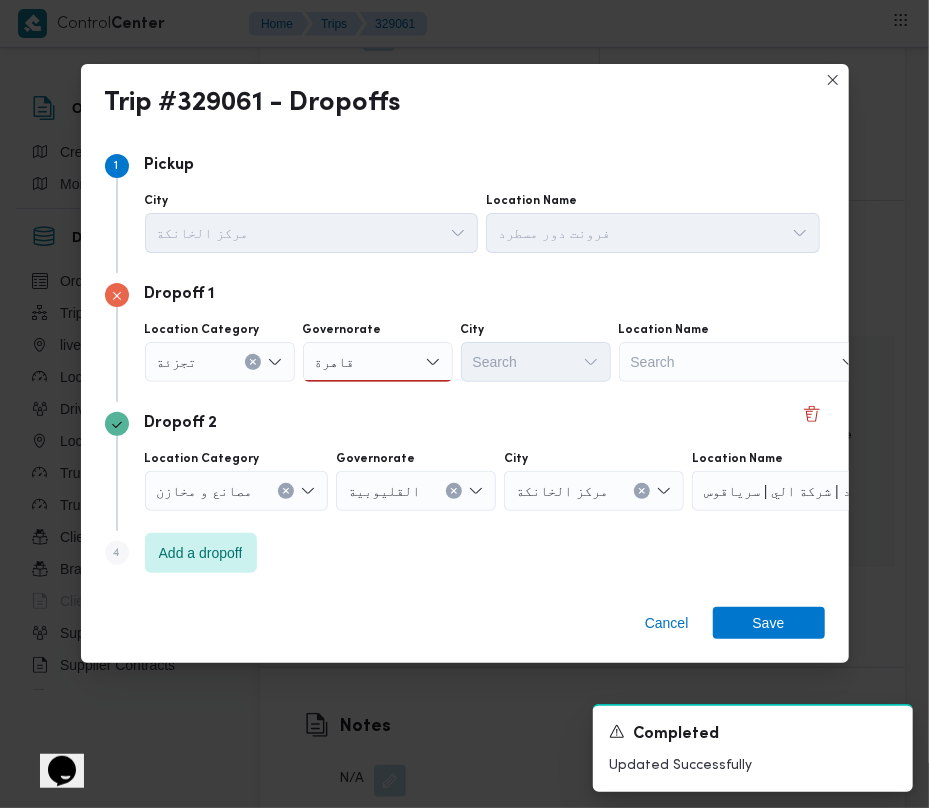 click on "[CITY] [CITY]" at bounding box center [378, 362] 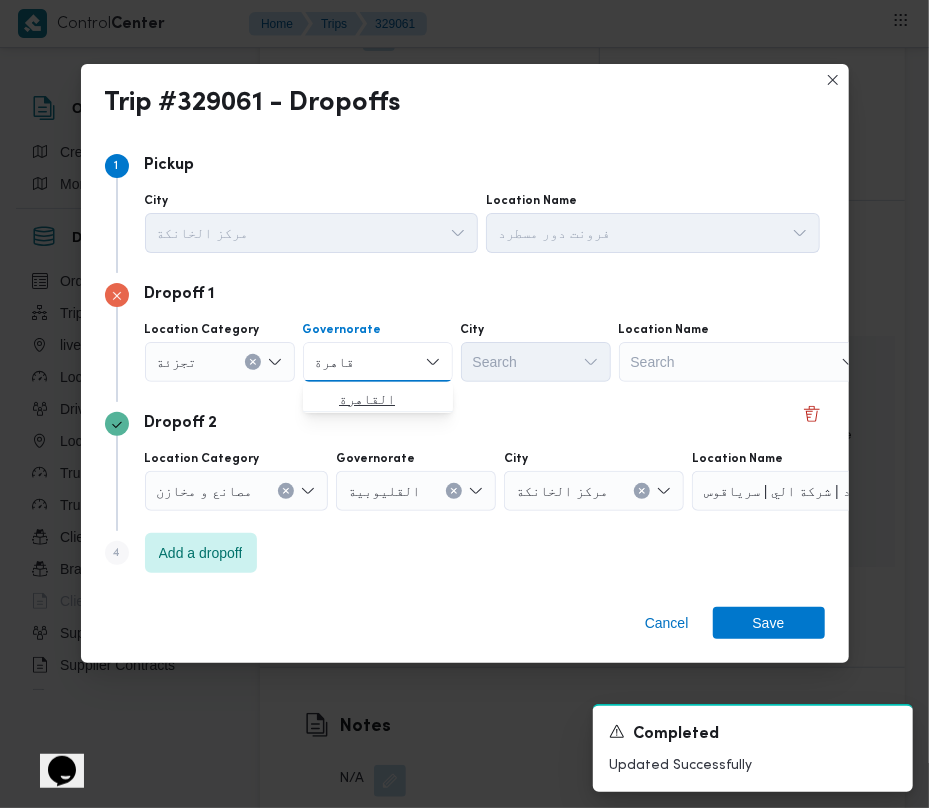 type on "قاهرة" 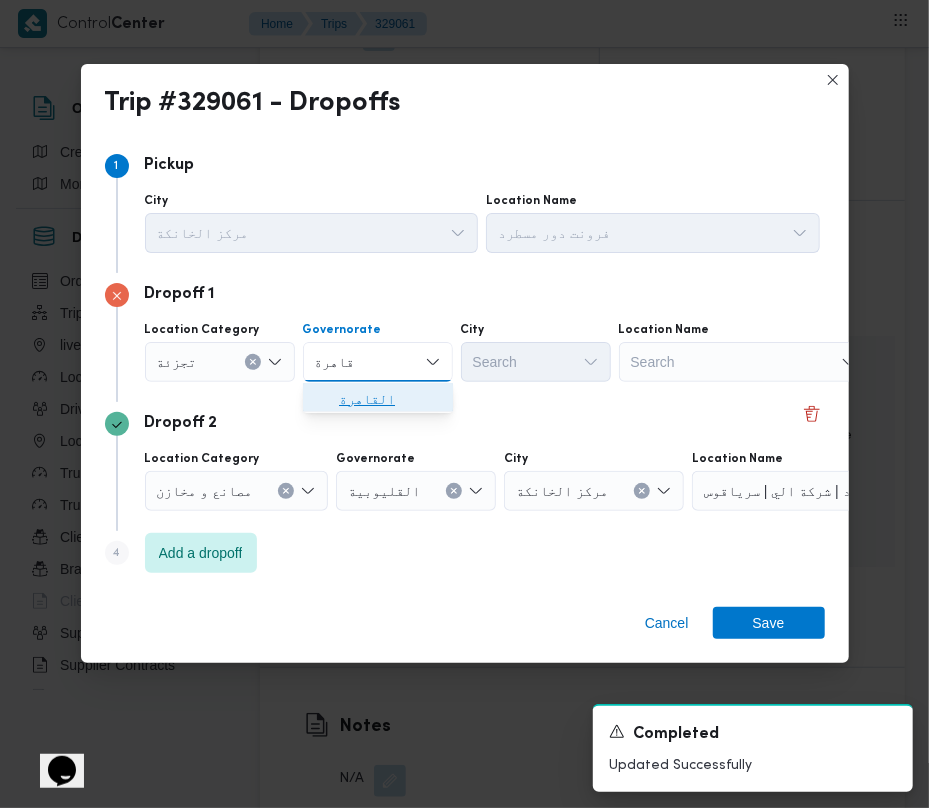 click on "القاهرة" at bounding box center (390, 399) 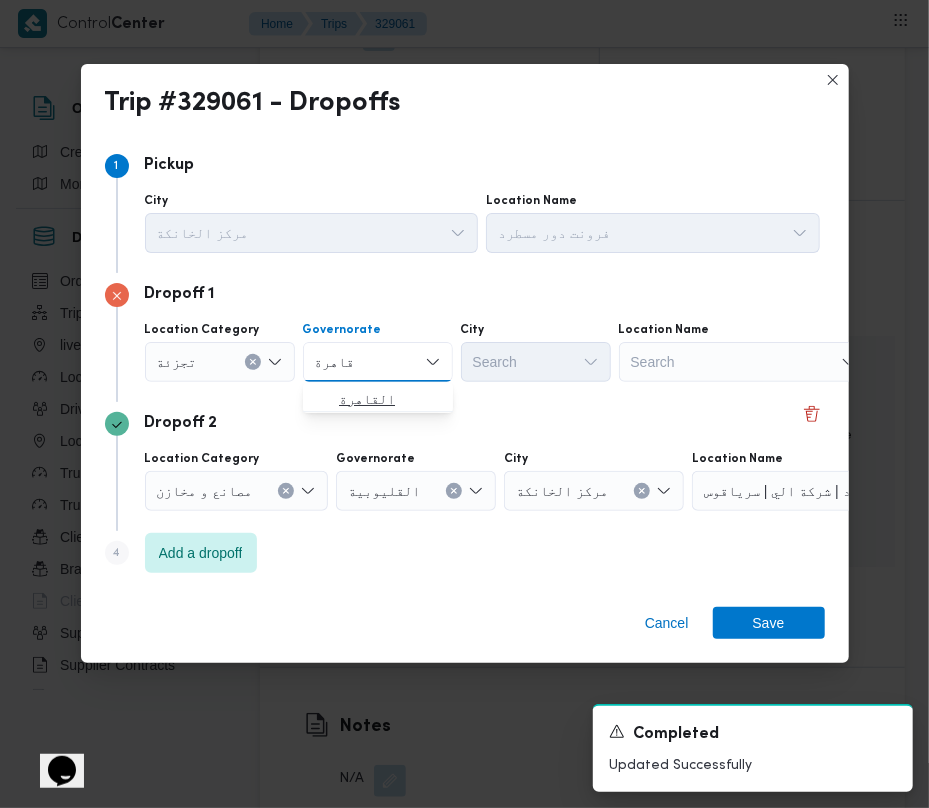 type 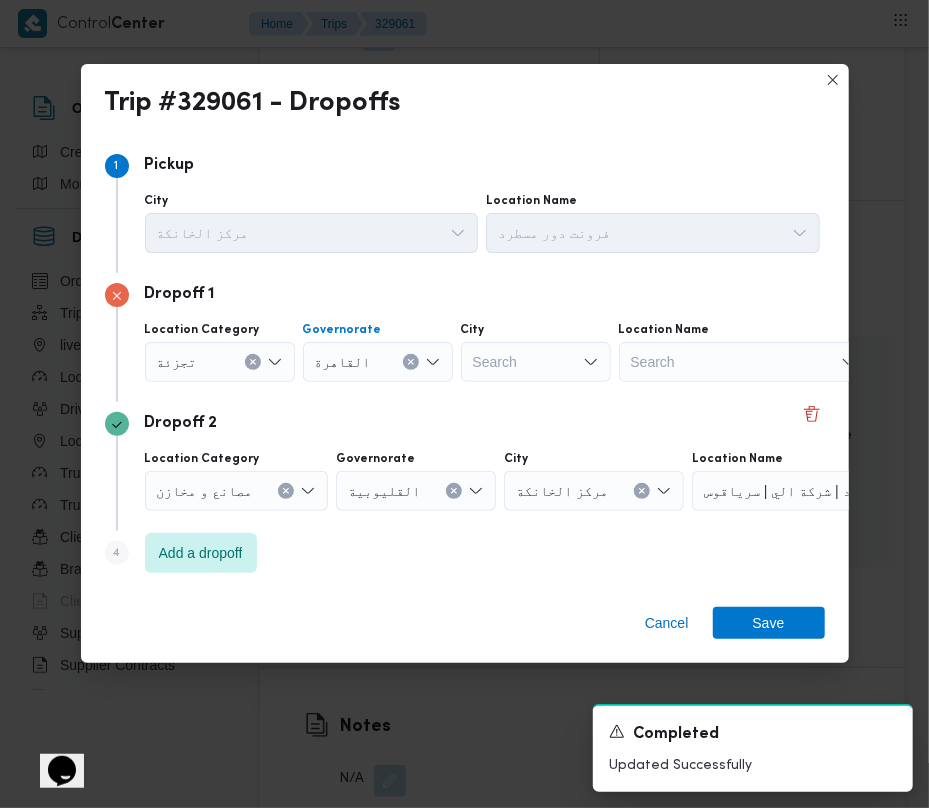 click on "Search" at bounding box center (536, 362) 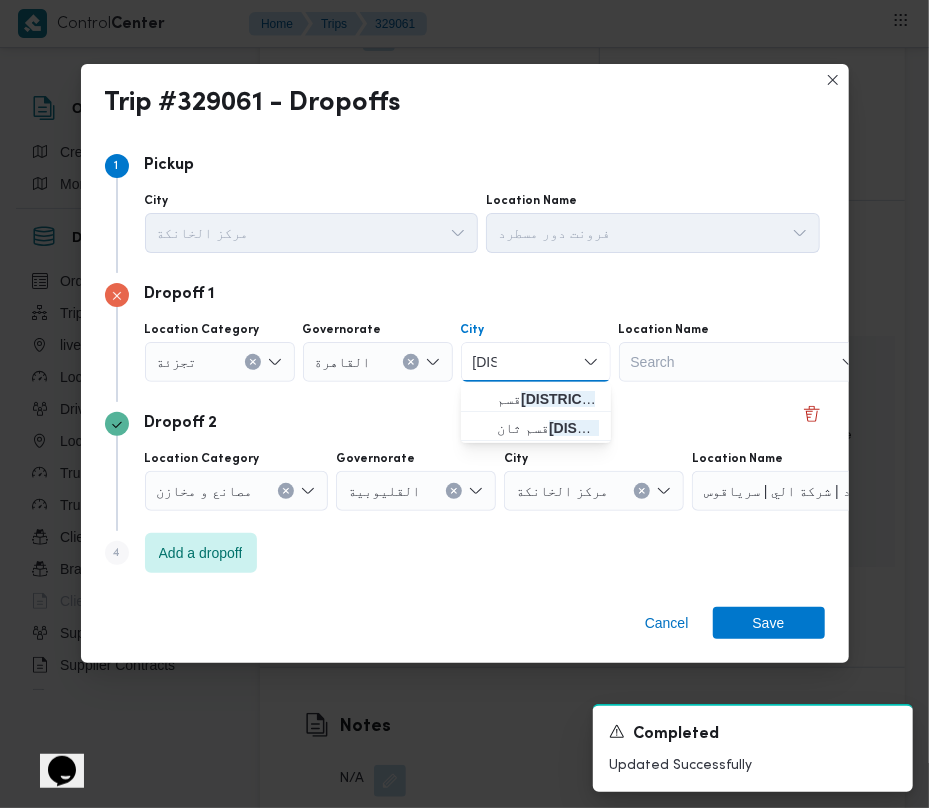 type on "[DISTRICT]" 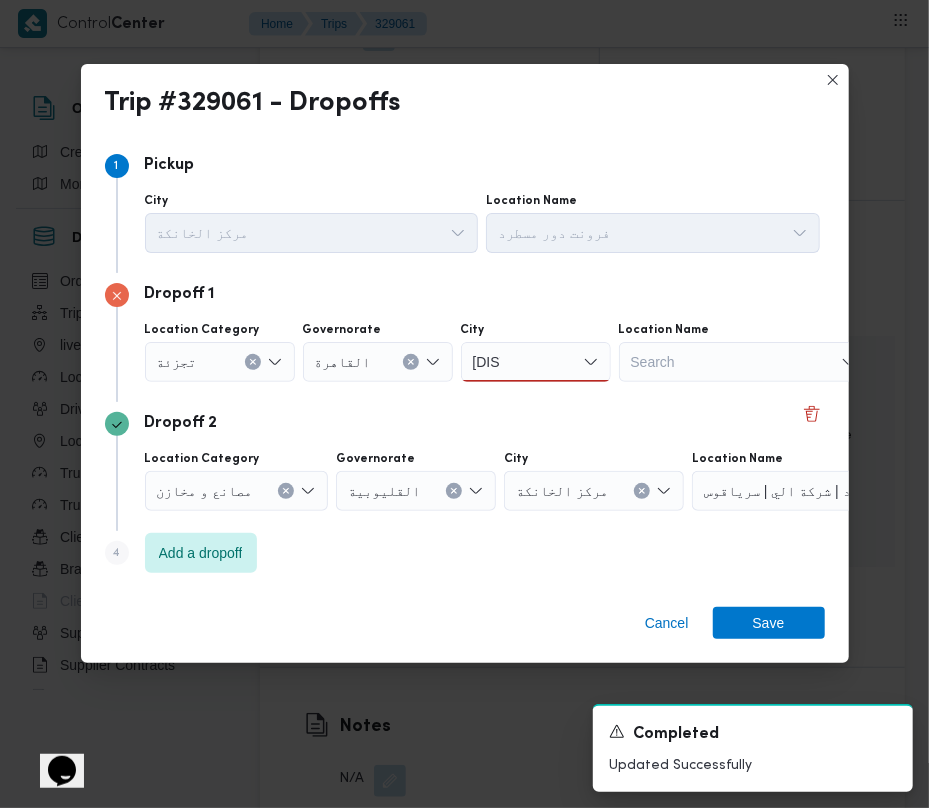 click on "[DISTRICT] [DISTRICT]" at bounding box center (536, 362) 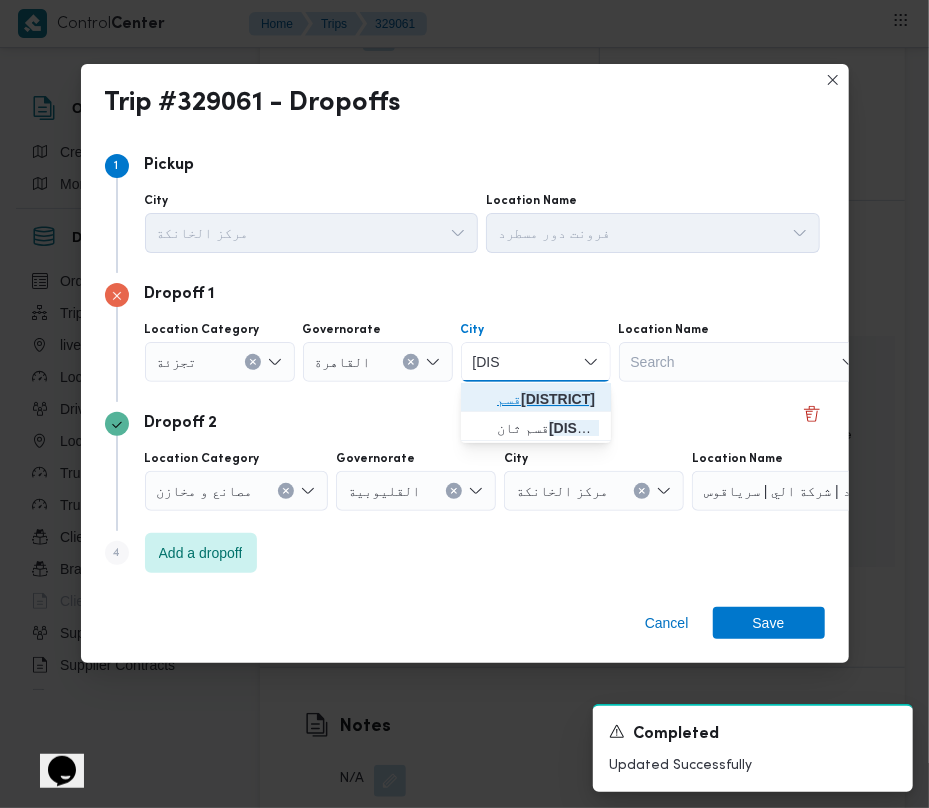 click on "قسم [DISTRICT]" at bounding box center [548, 399] 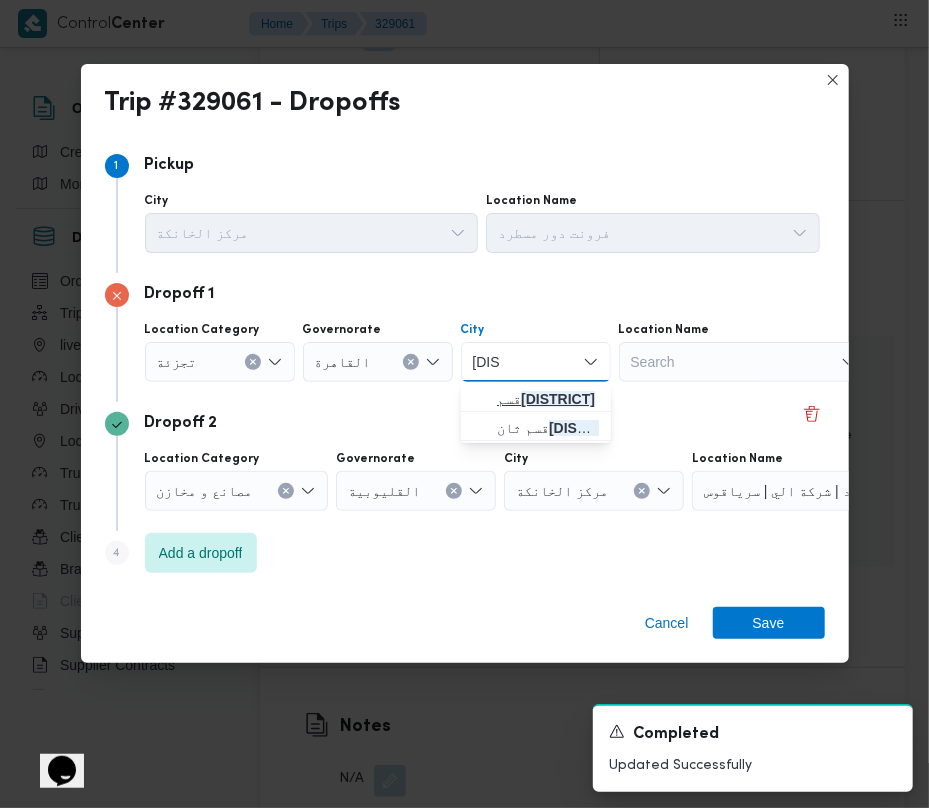 type 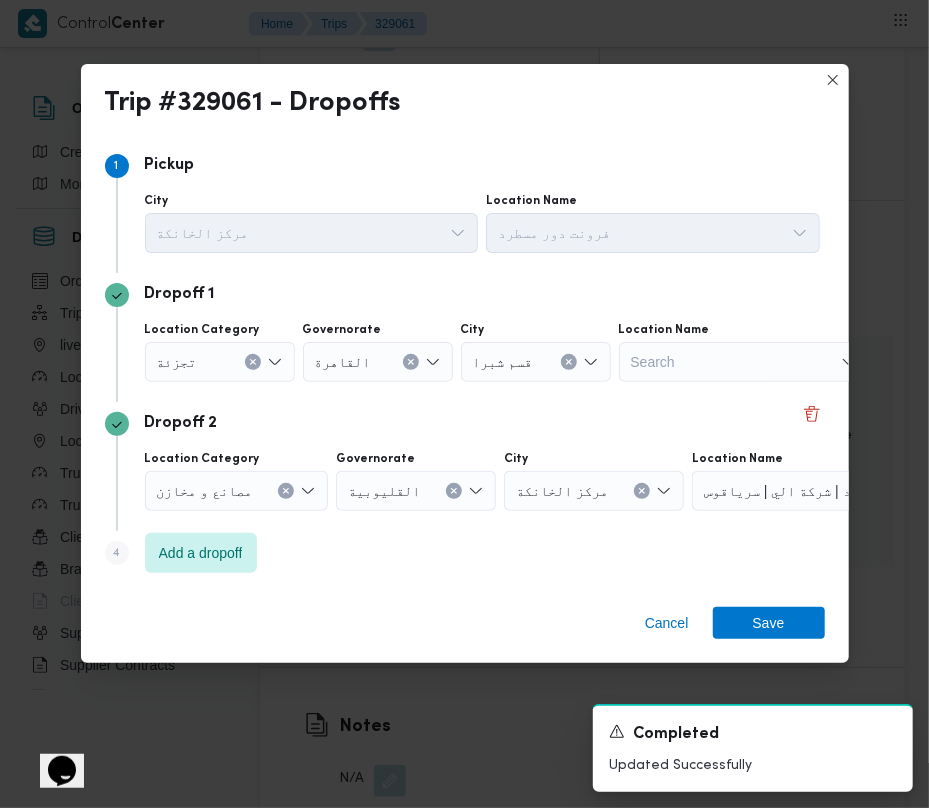 click on "Cancel Save" at bounding box center (465, 627) 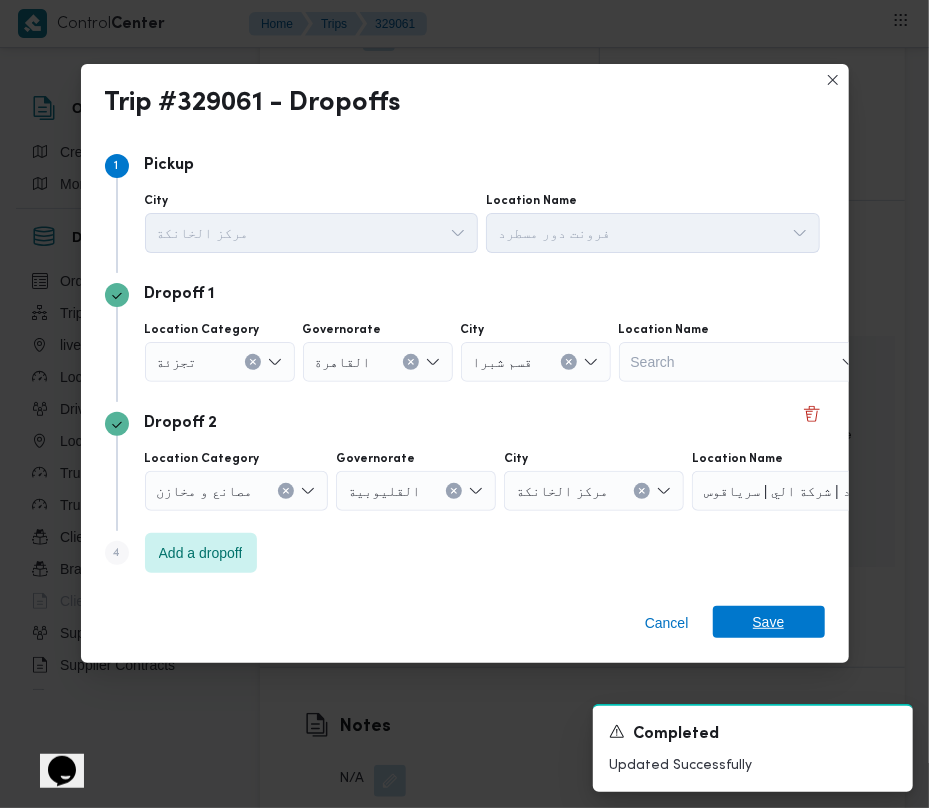 click on "Save" at bounding box center [769, 622] 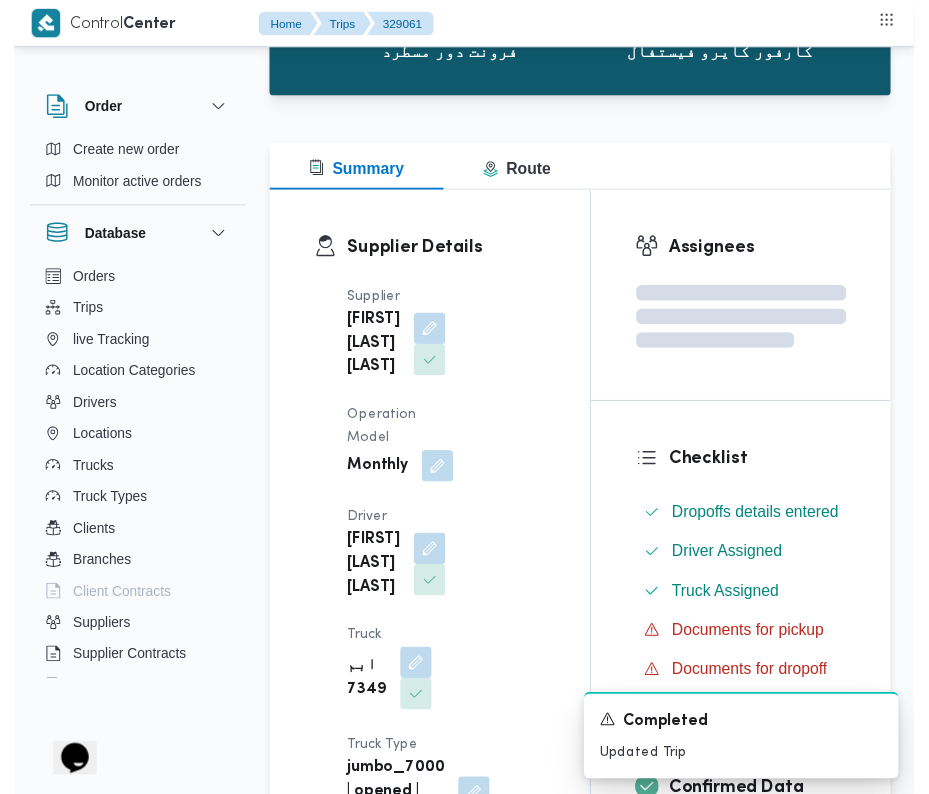 scroll, scrollTop: 0, scrollLeft: 0, axis: both 